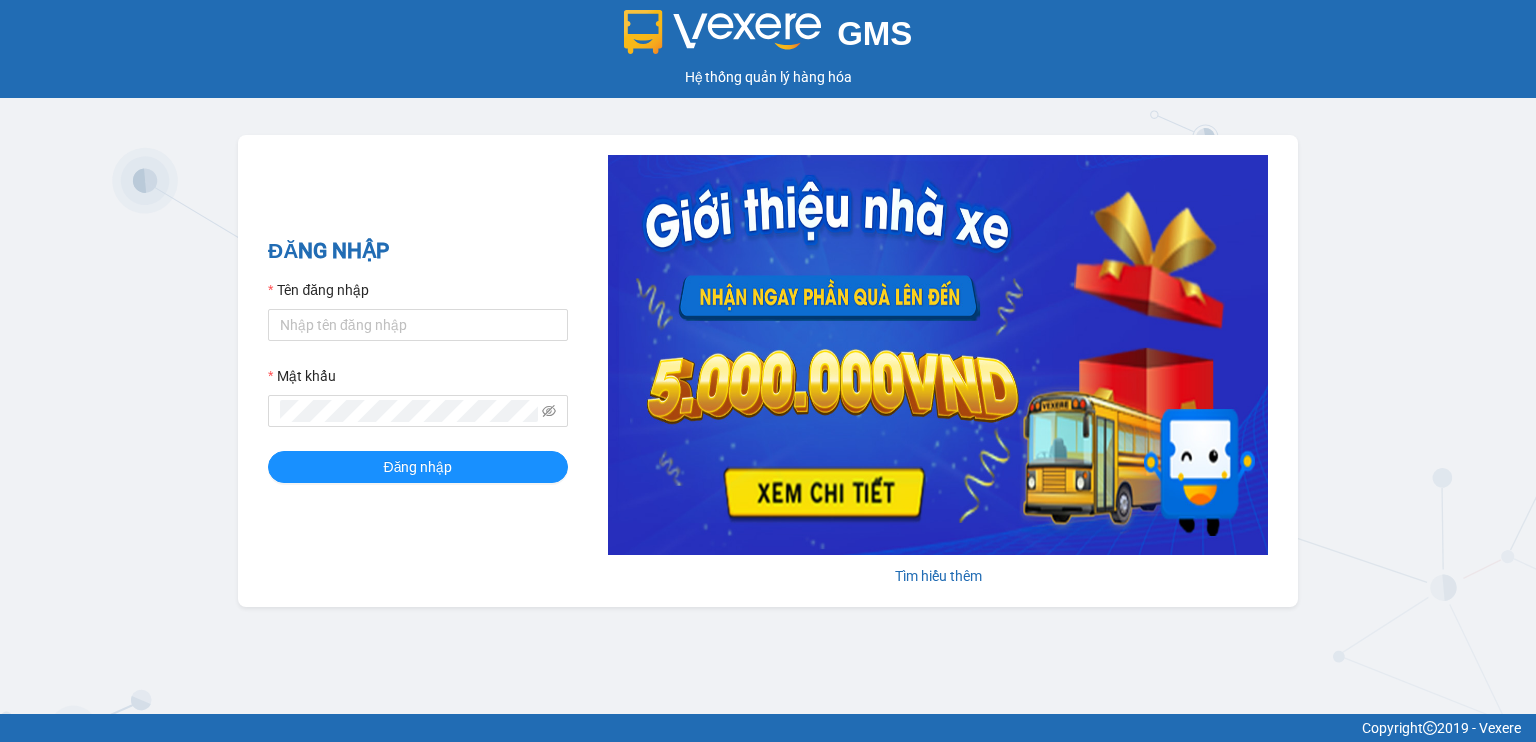 scroll, scrollTop: 0, scrollLeft: 0, axis: both 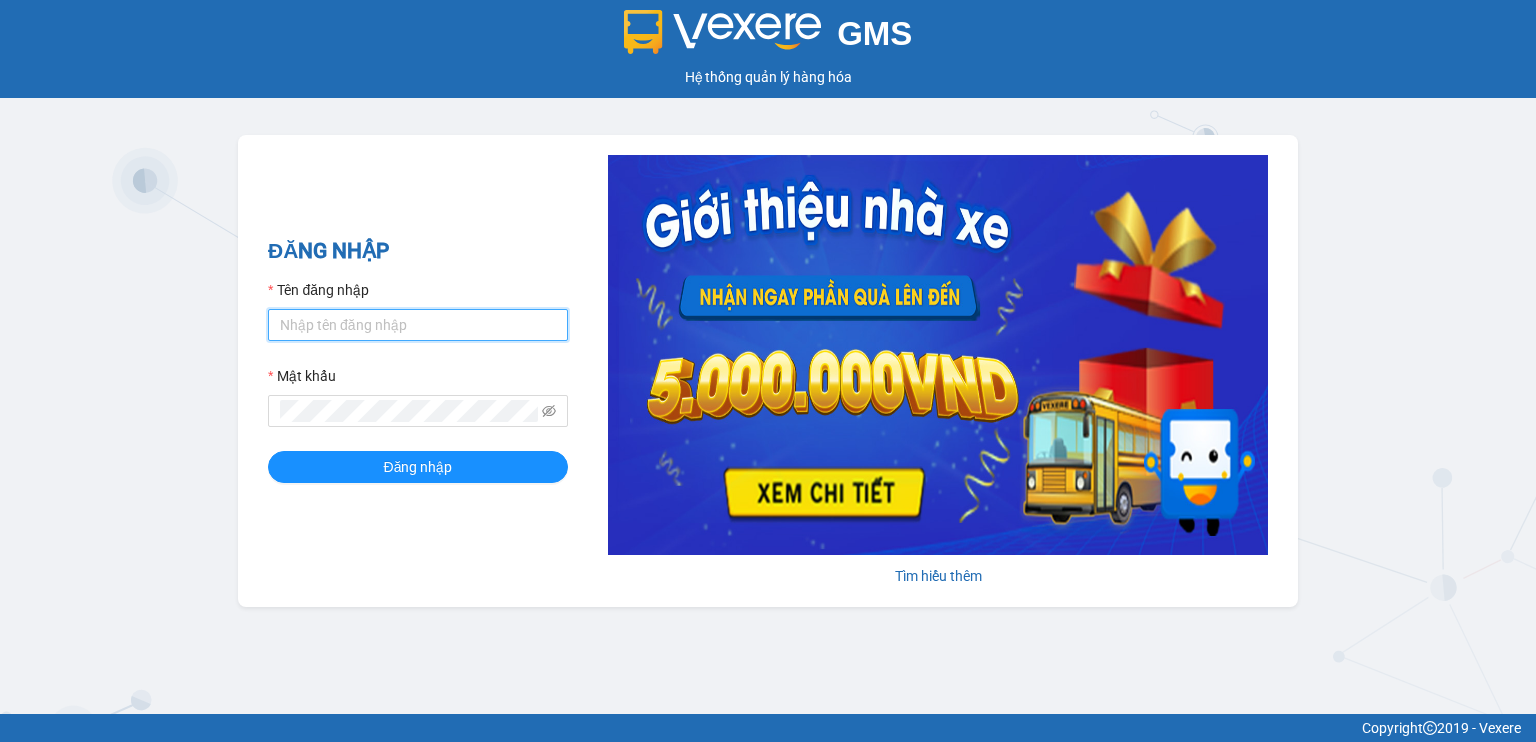 click on "Tên đăng nhập" at bounding box center (418, 325) 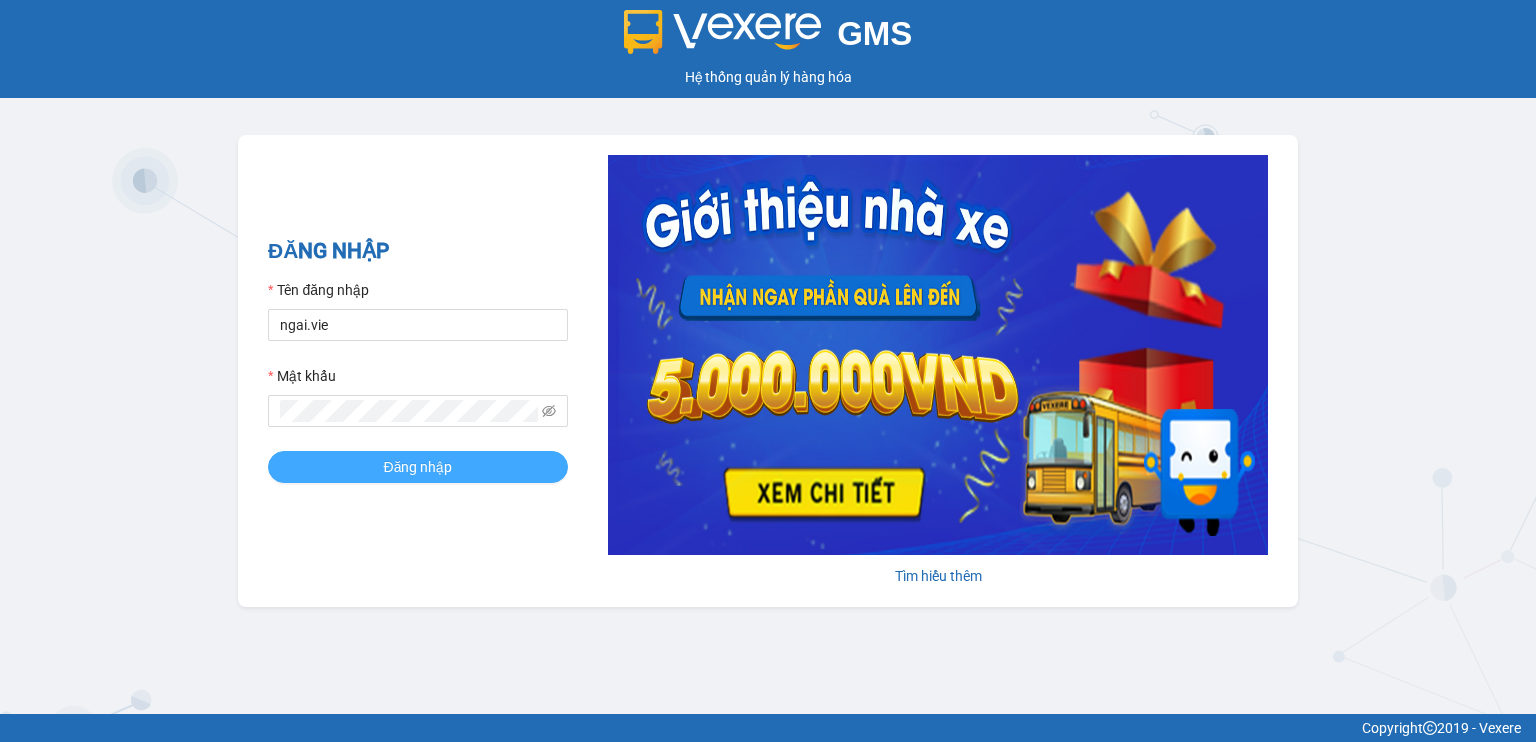 click on "Đăng nhập" at bounding box center [418, 467] 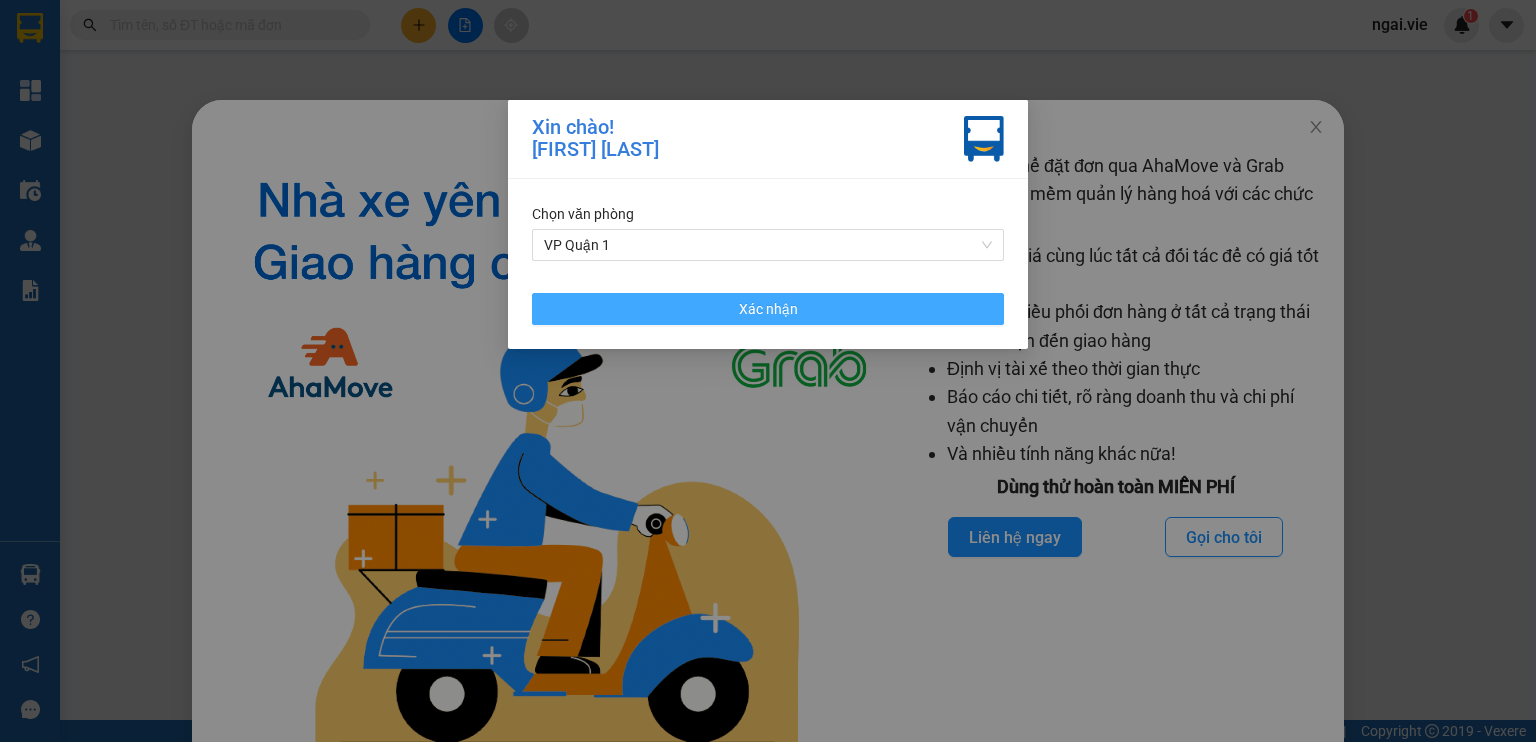 click on "Xác nhận" at bounding box center [768, 309] 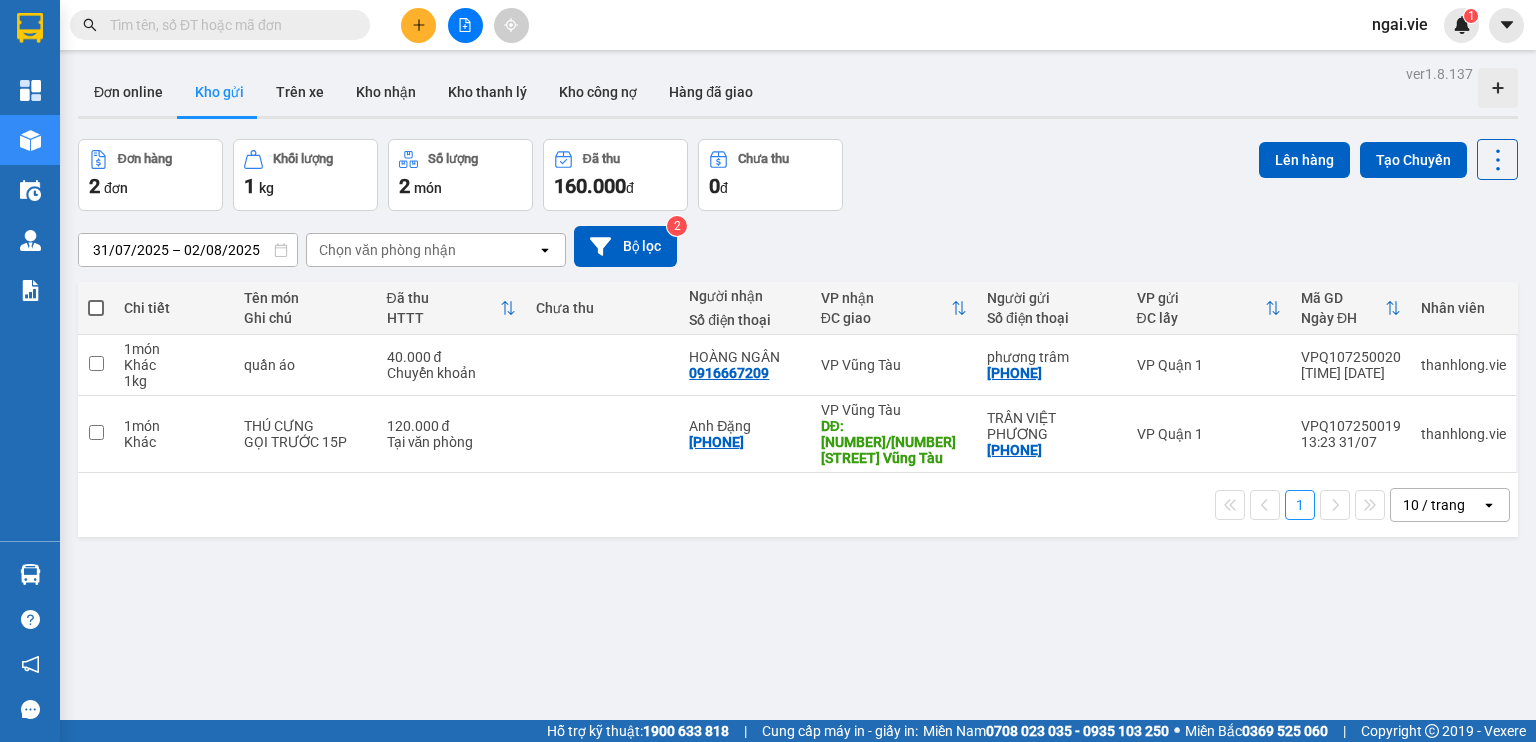scroll, scrollTop: 0, scrollLeft: 0, axis: both 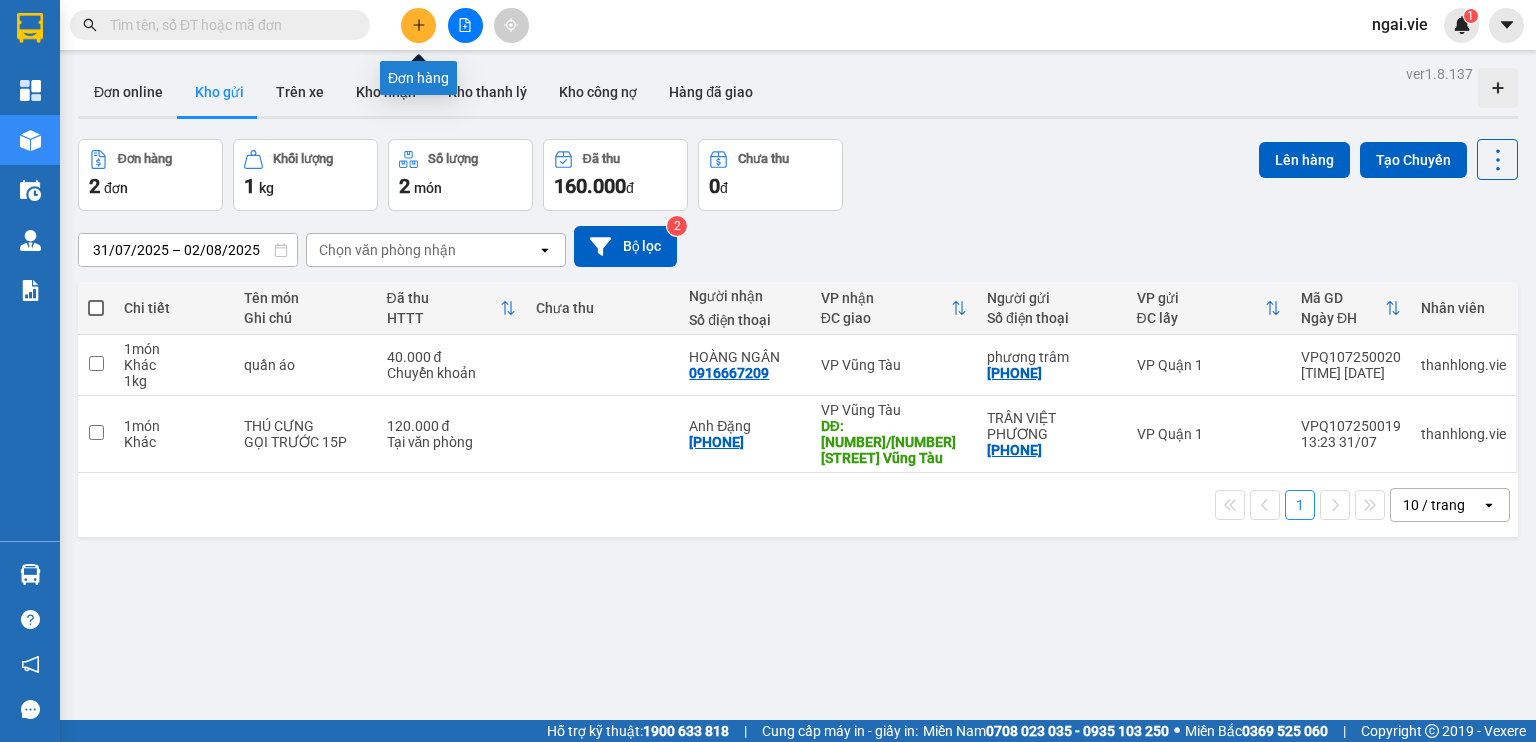 click 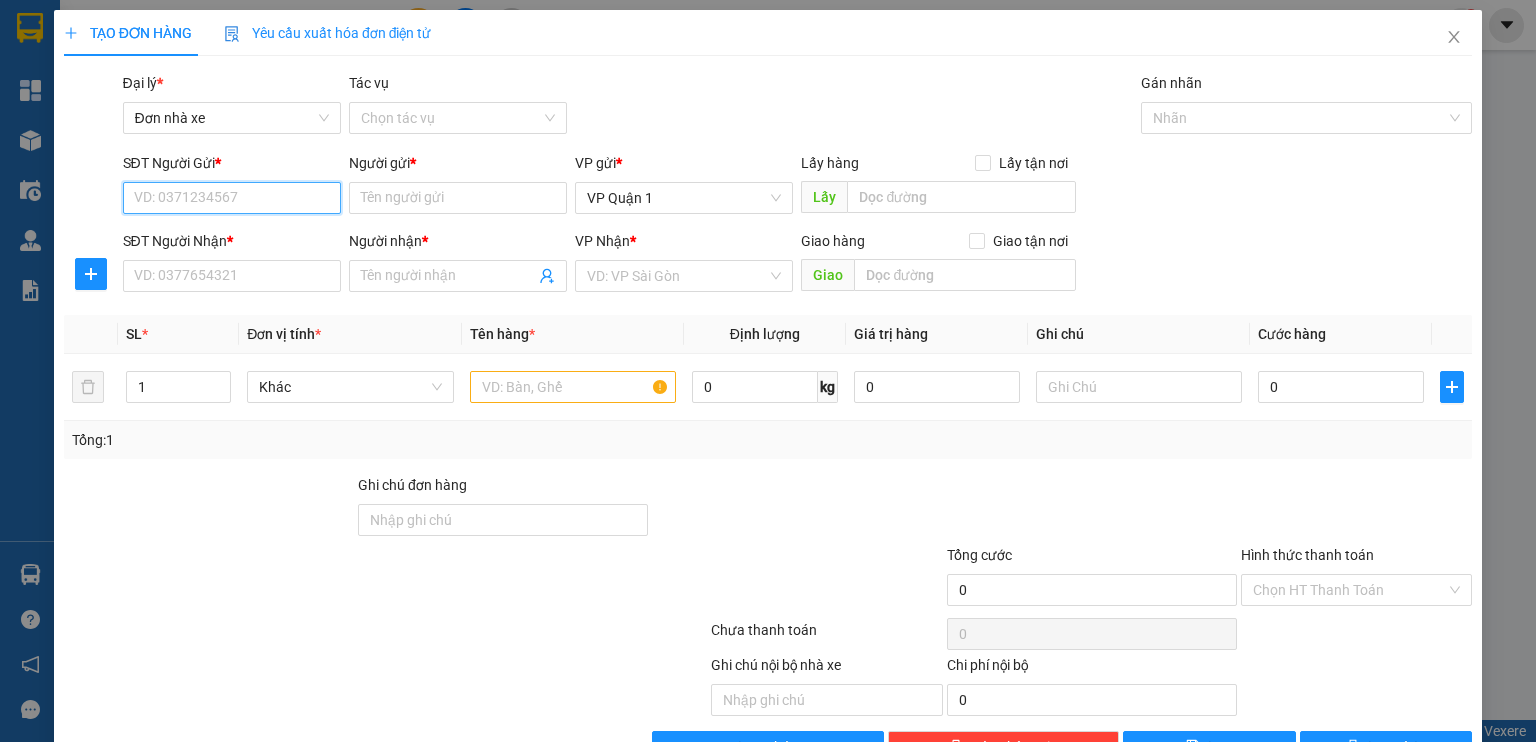 click on "SĐT Người Gửi  *" at bounding box center (232, 198) 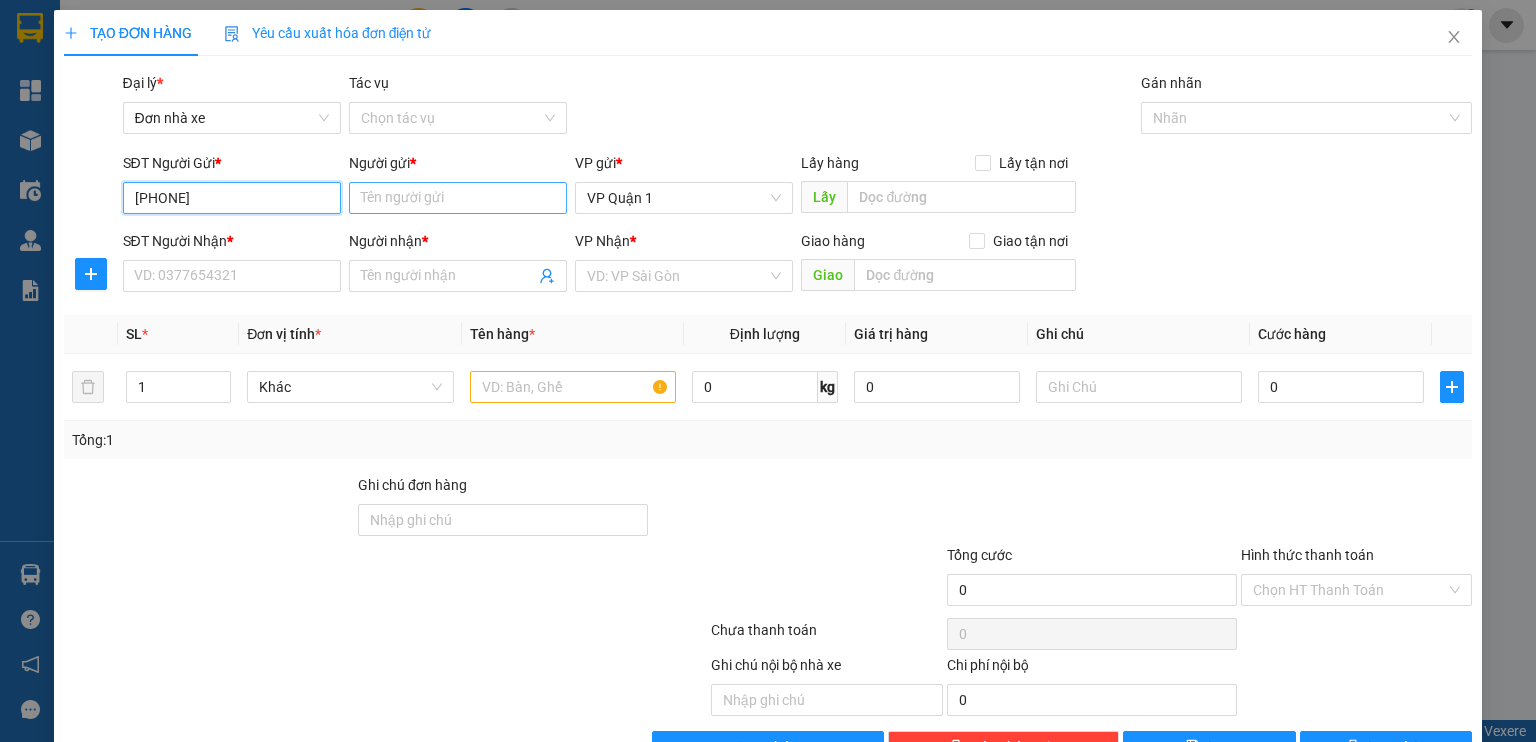 type on "[PHONE]" 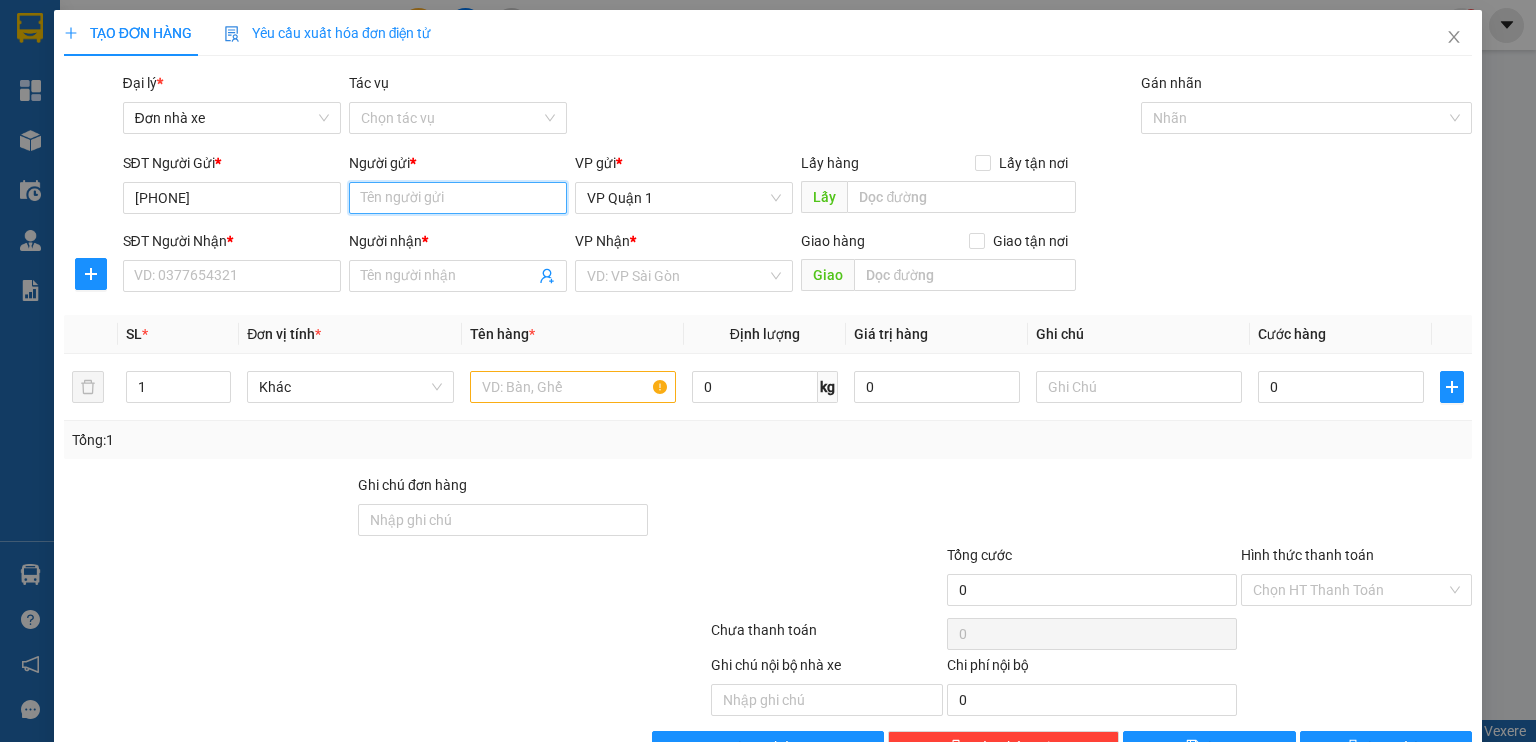 click on "Người gửi  *" at bounding box center (458, 198) 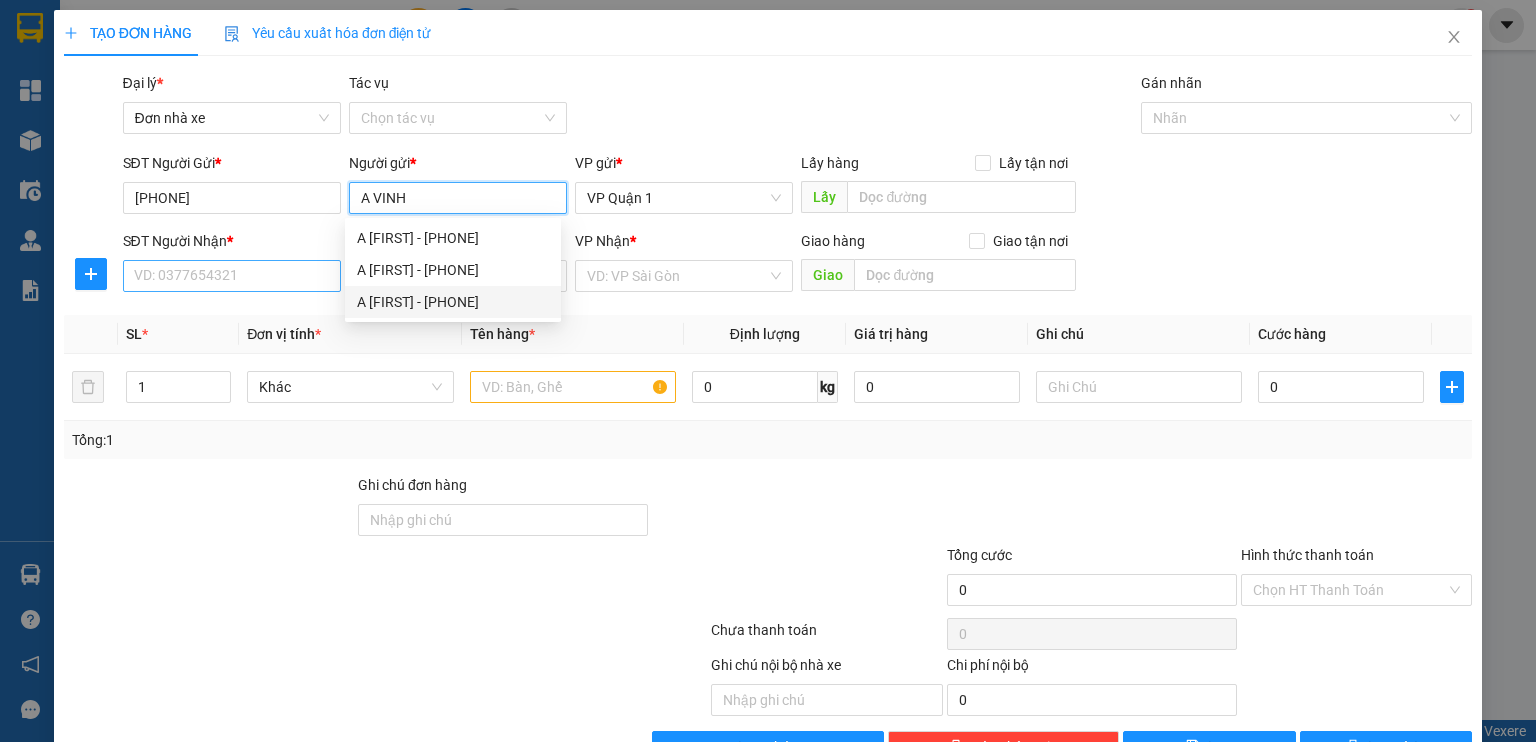 type on "A VINH" 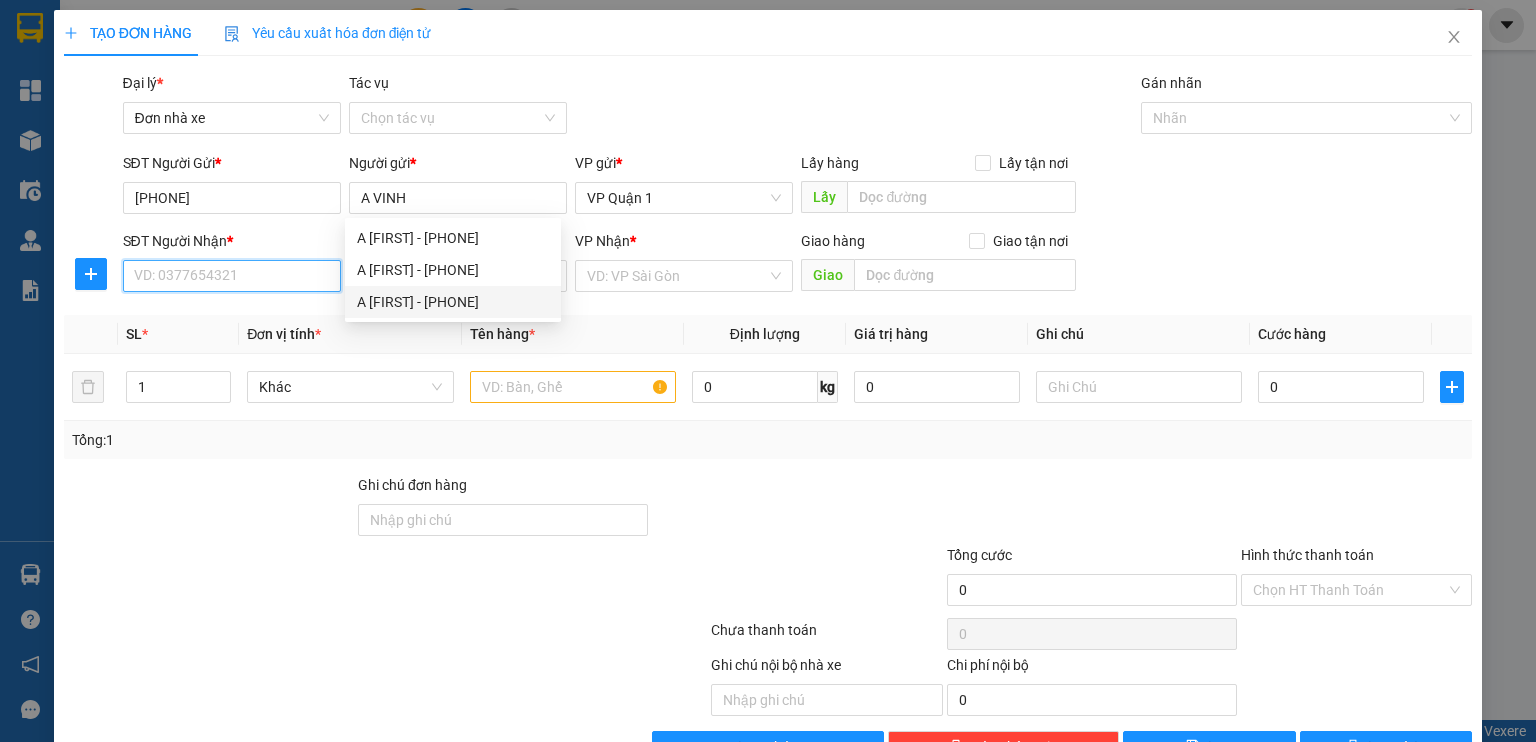 click on "SĐT Người Nhận  *" at bounding box center (232, 276) 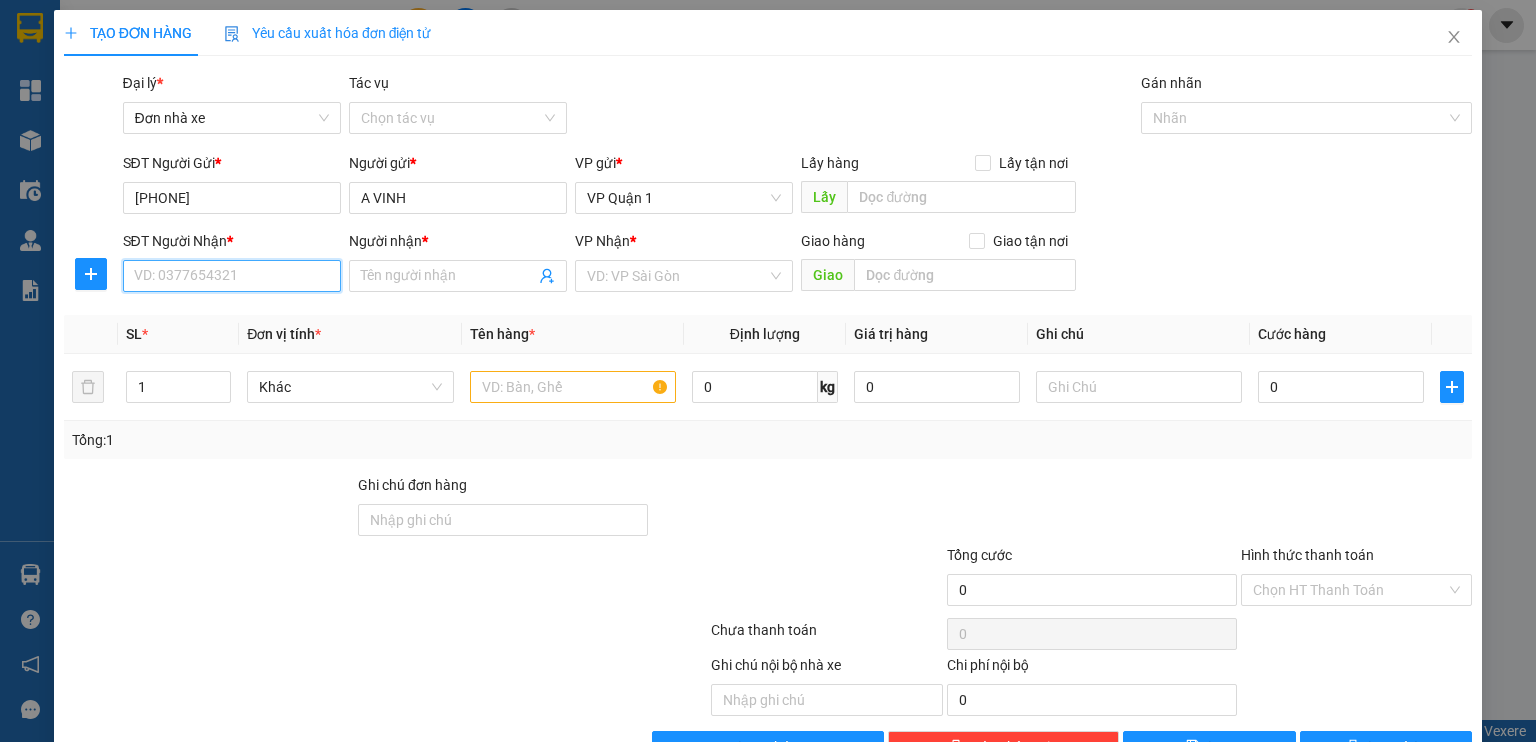 click on "SĐT Người Nhận  *" at bounding box center (232, 276) 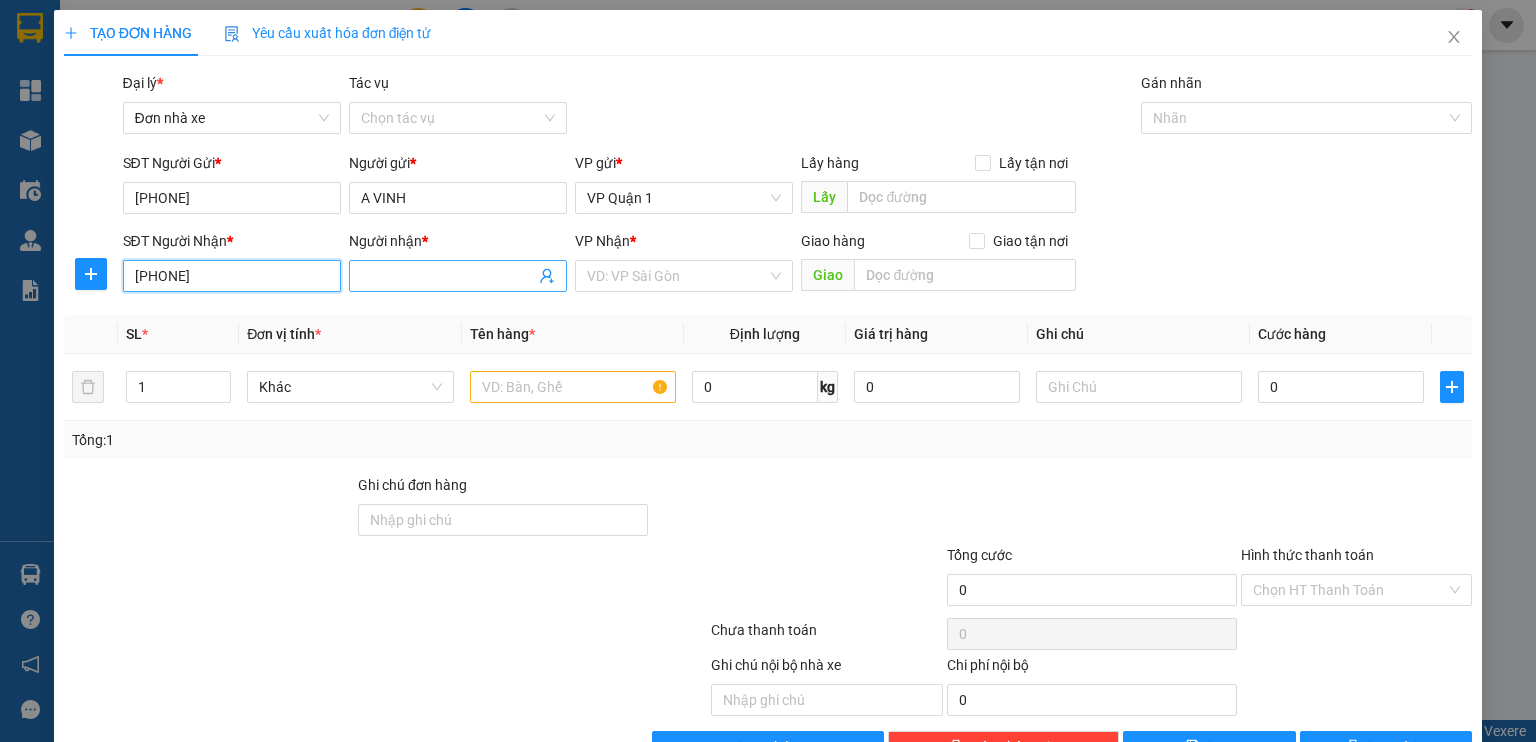 type on "[PHONE]" 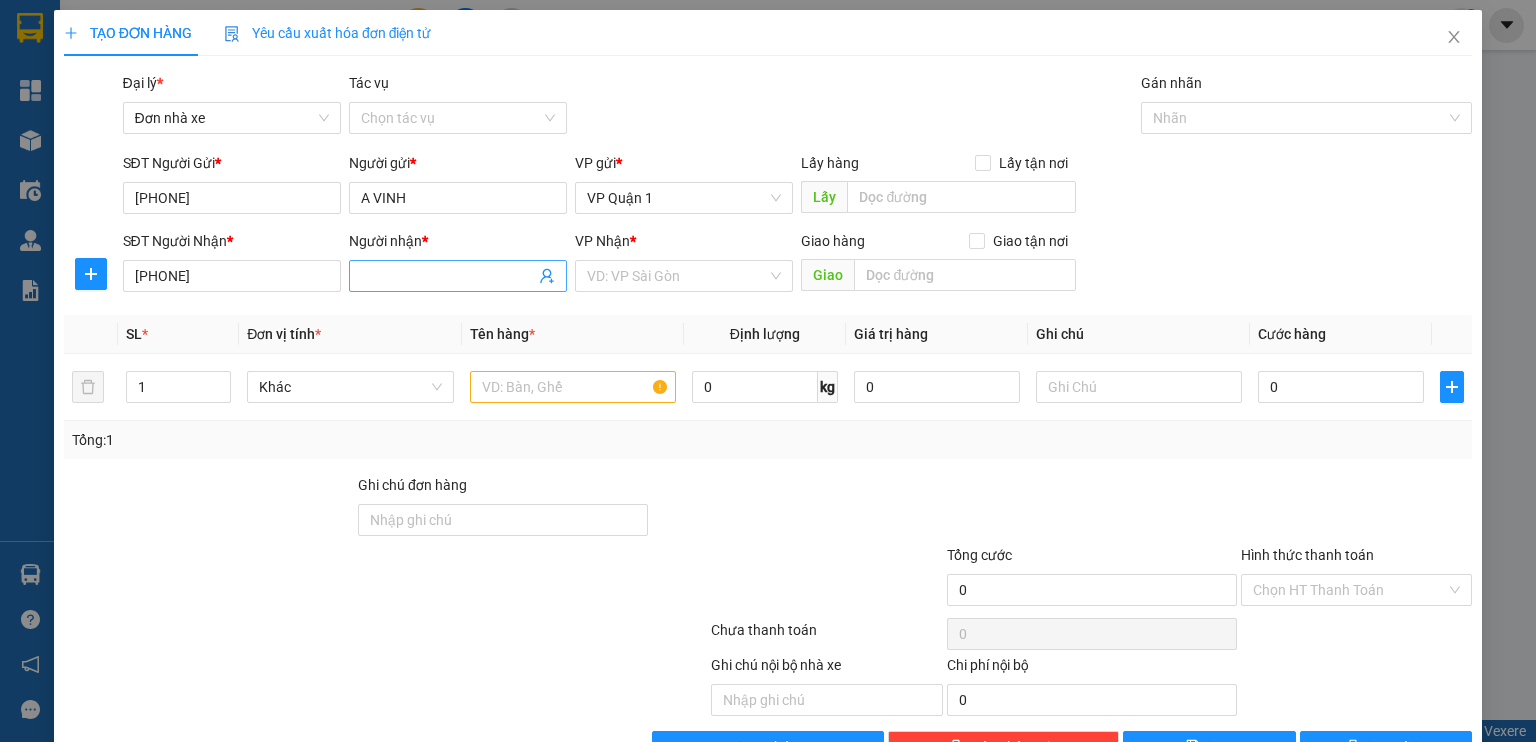 click on "Người nhận  *" at bounding box center [448, 276] 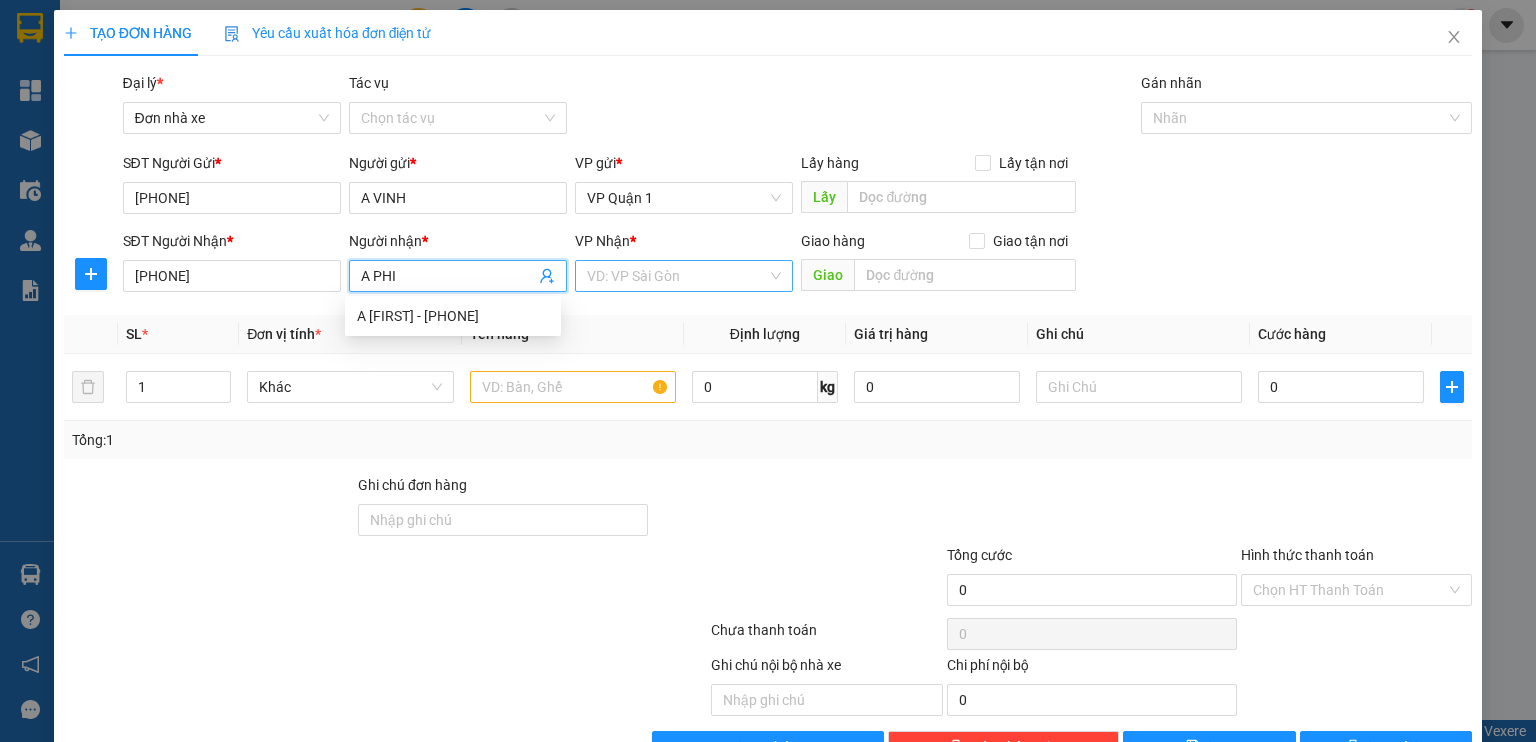 type on "A PHI" 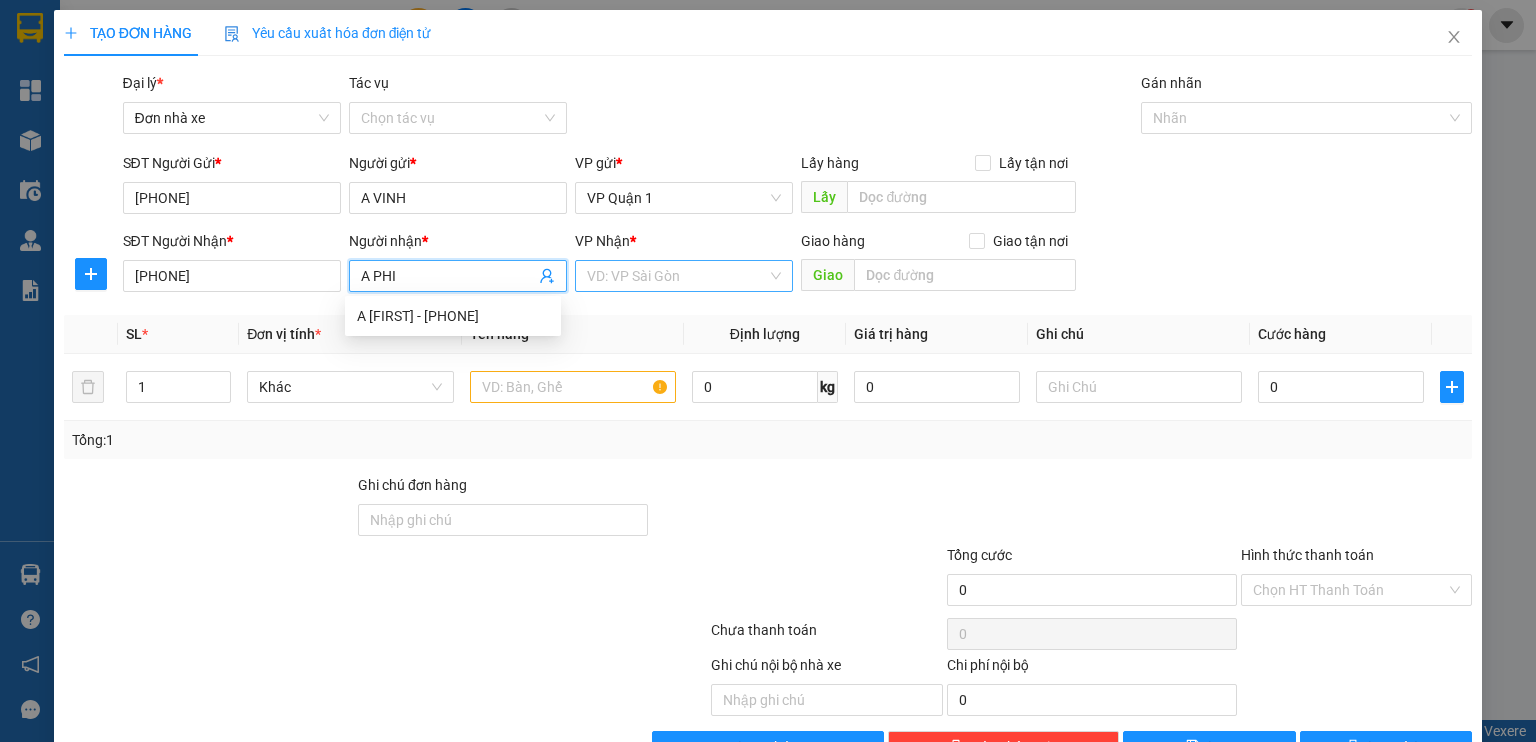 click at bounding box center (677, 276) 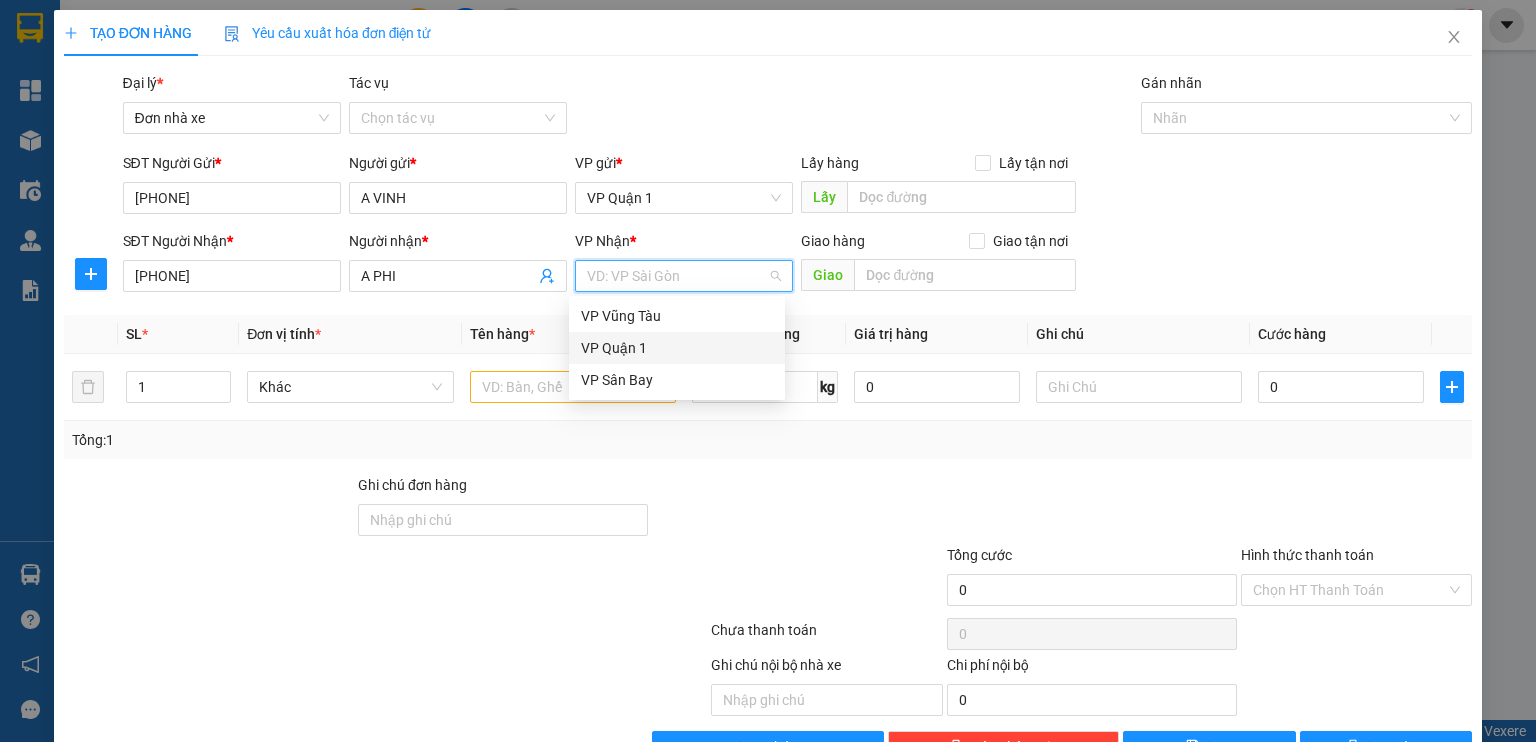 click on "VP Quận 1" at bounding box center (677, 348) 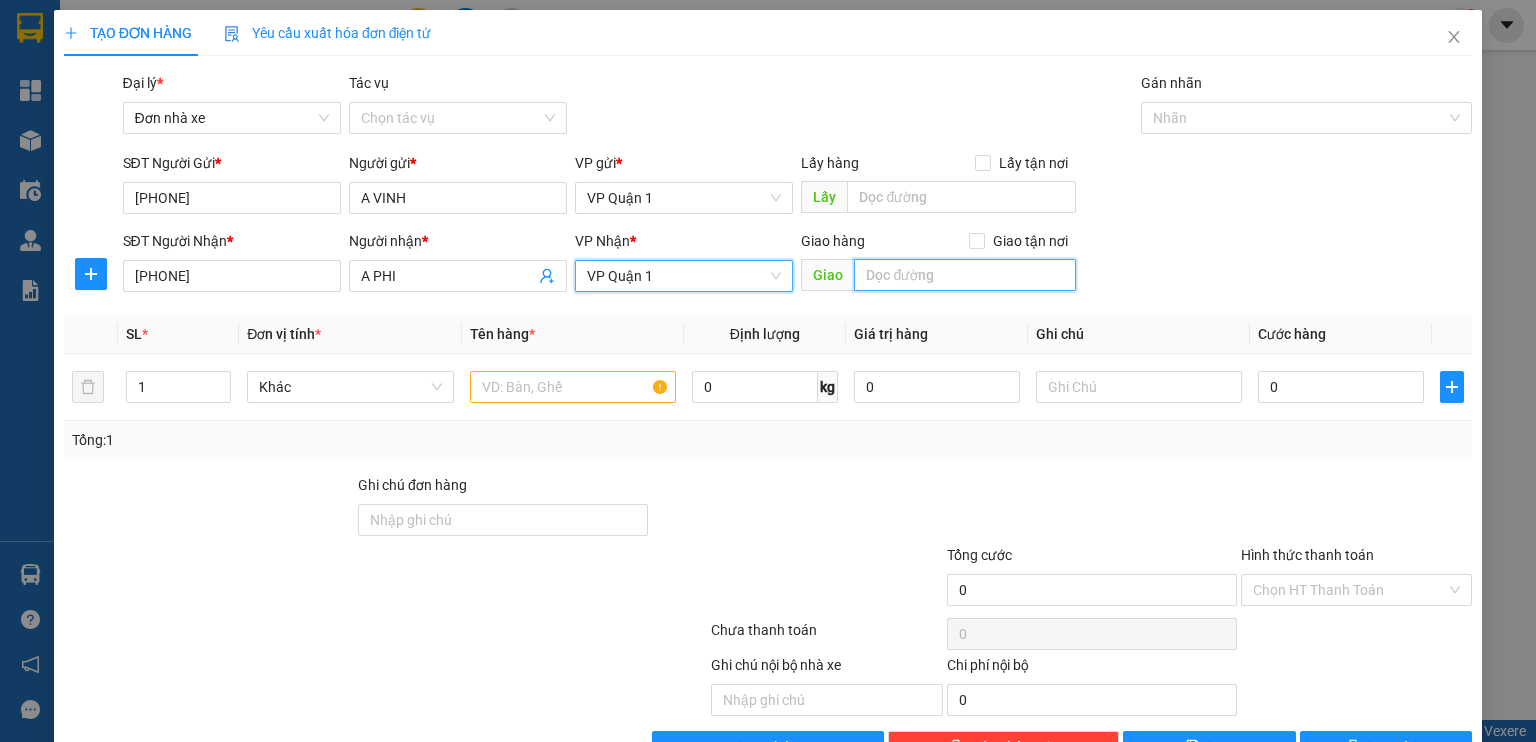 click at bounding box center [965, 275] 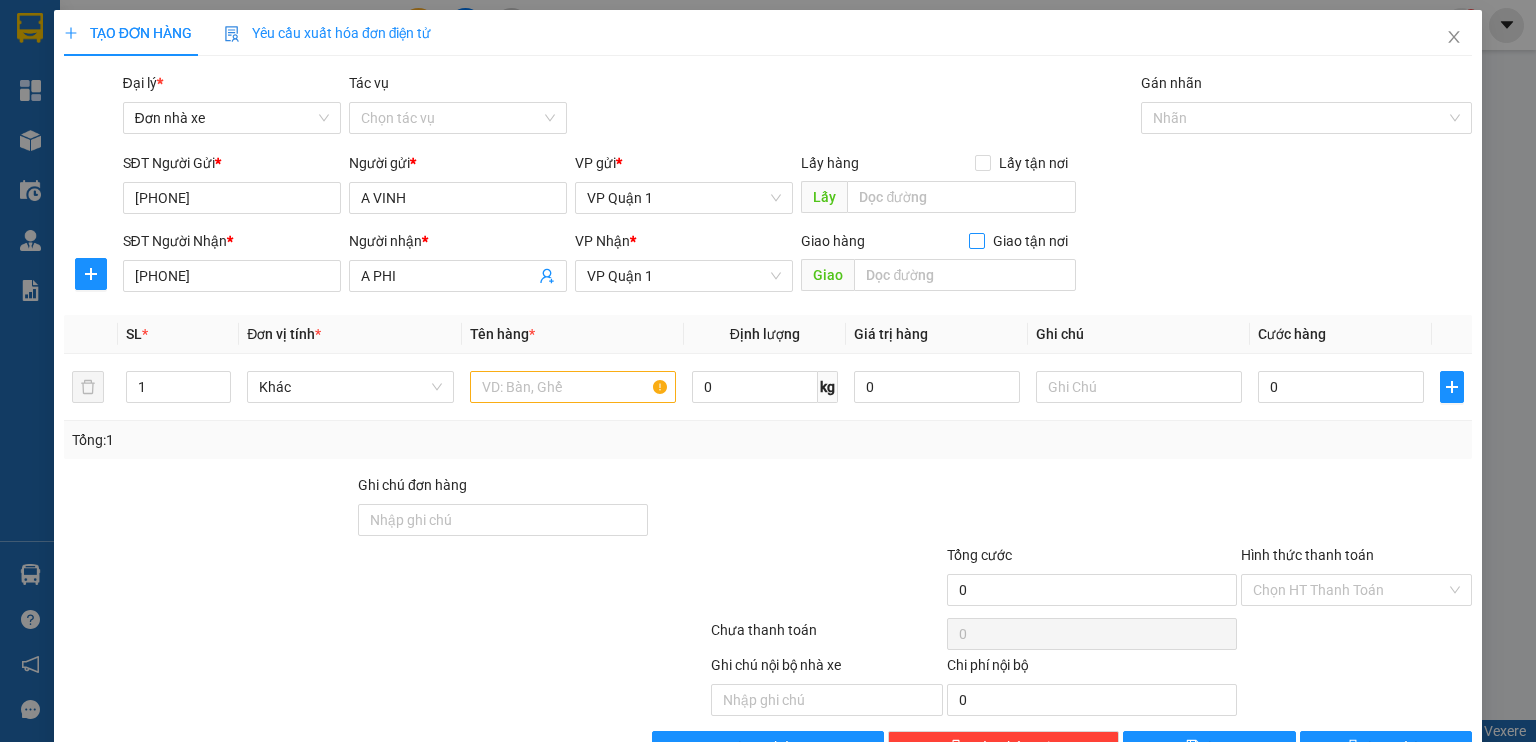 click at bounding box center [977, 241] 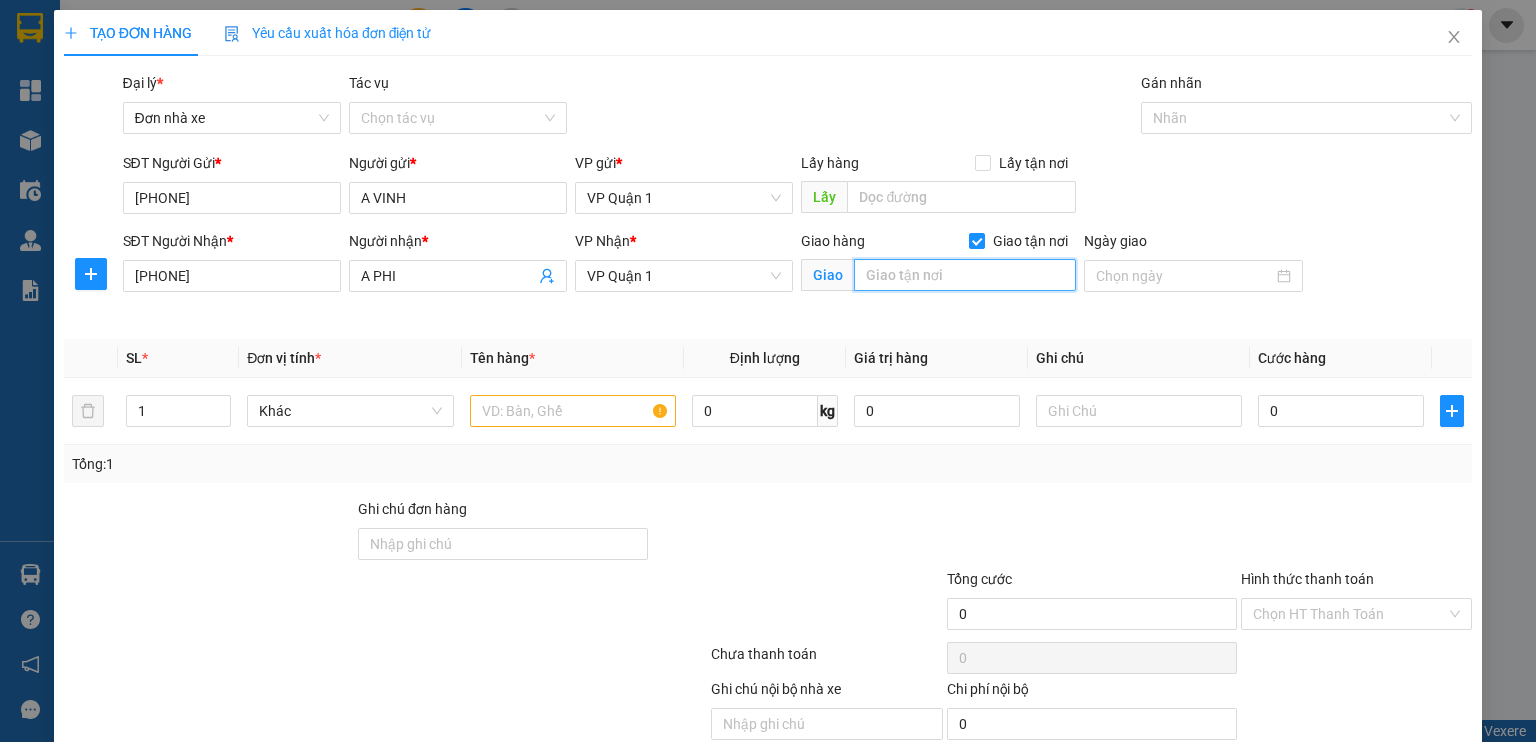click at bounding box center [965, 275] 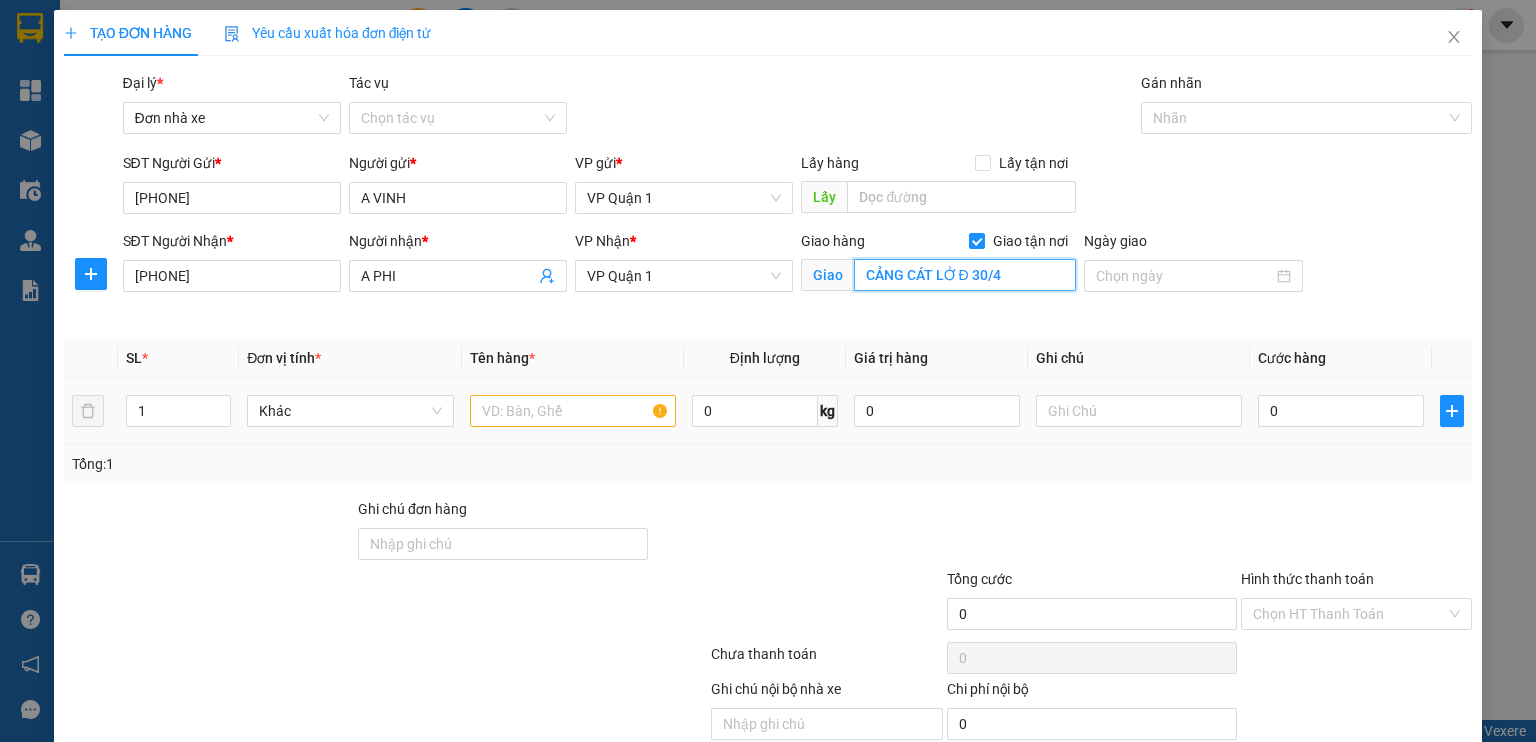 type on "CẢNG CÁT LỞ Đ 30/4" 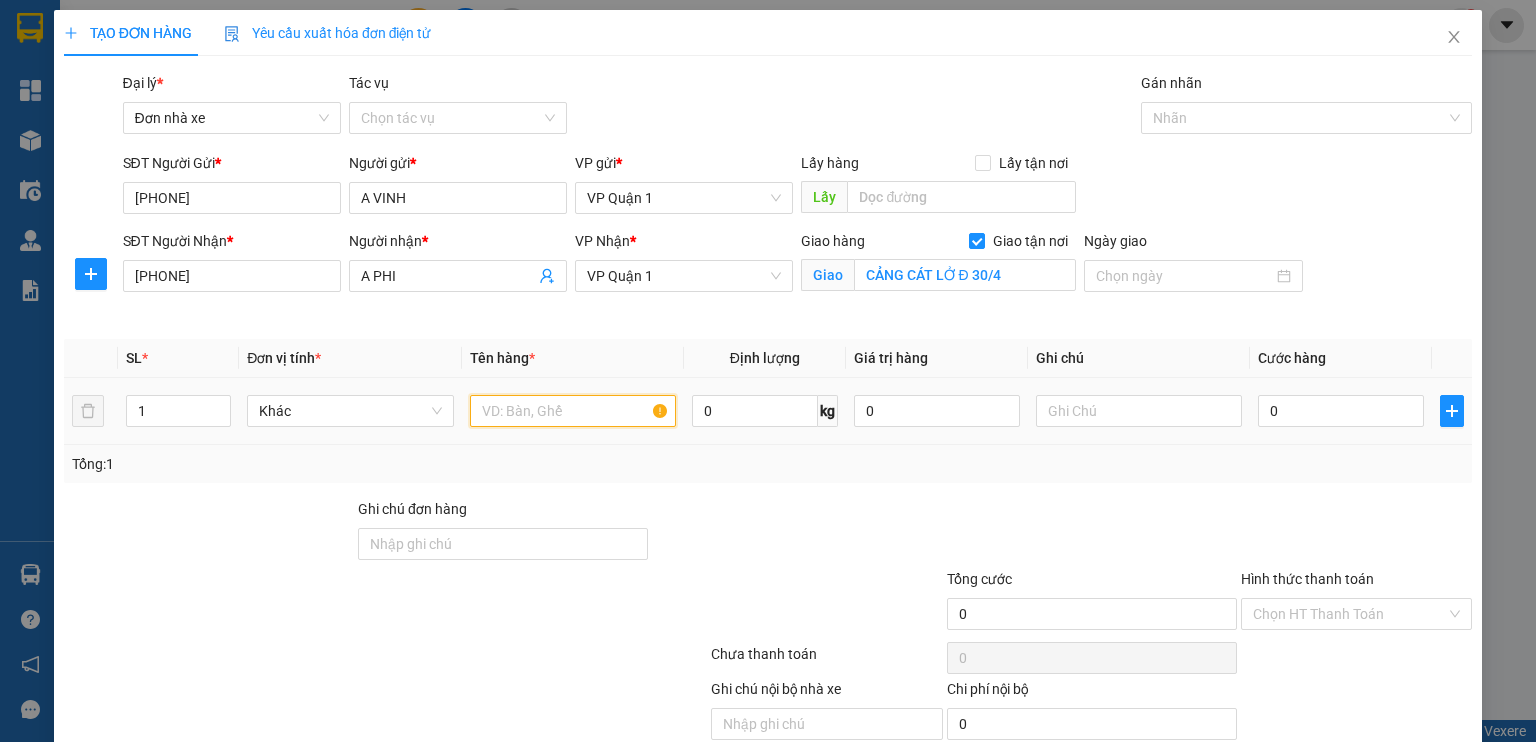 click at bounding box center (573, 411) 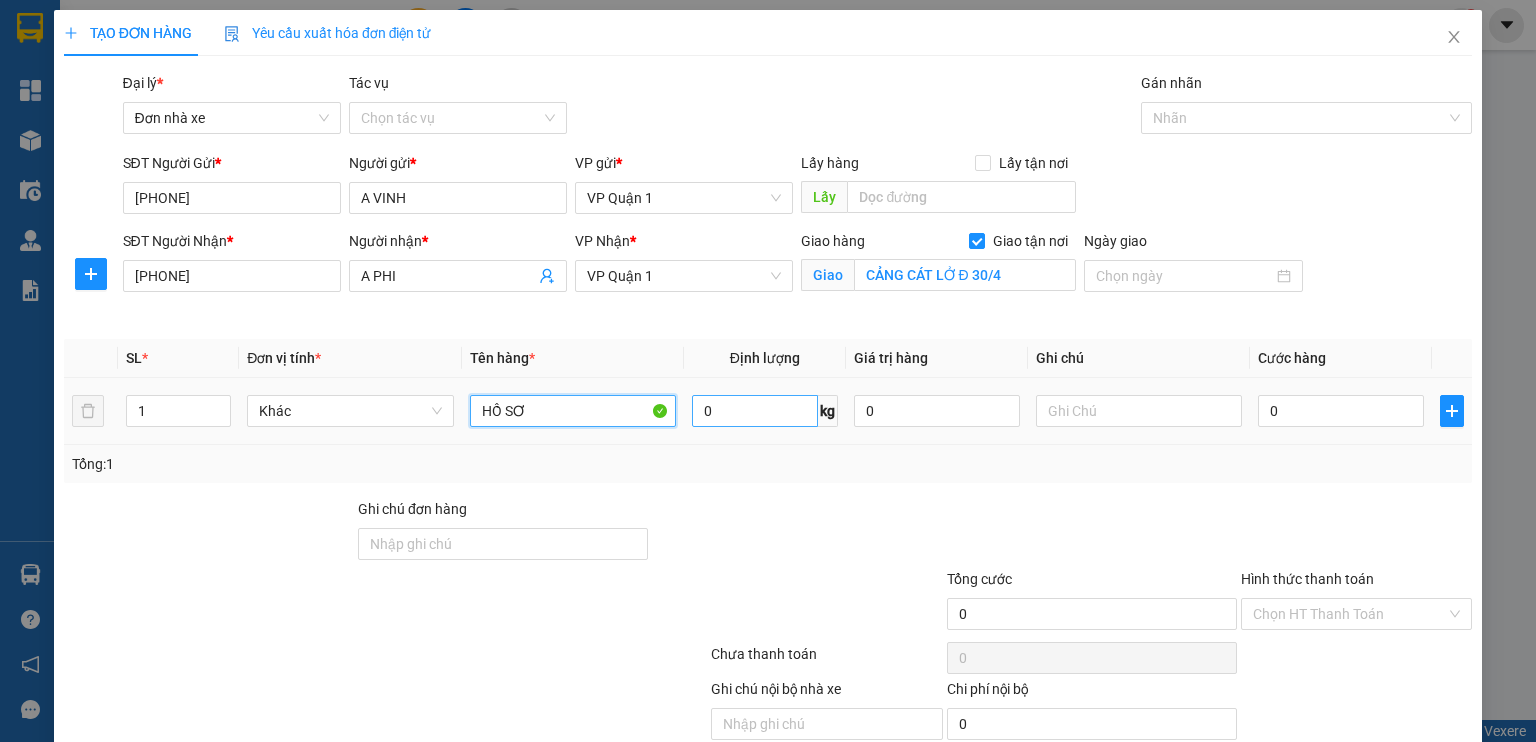 type on "HỒ SƠ" 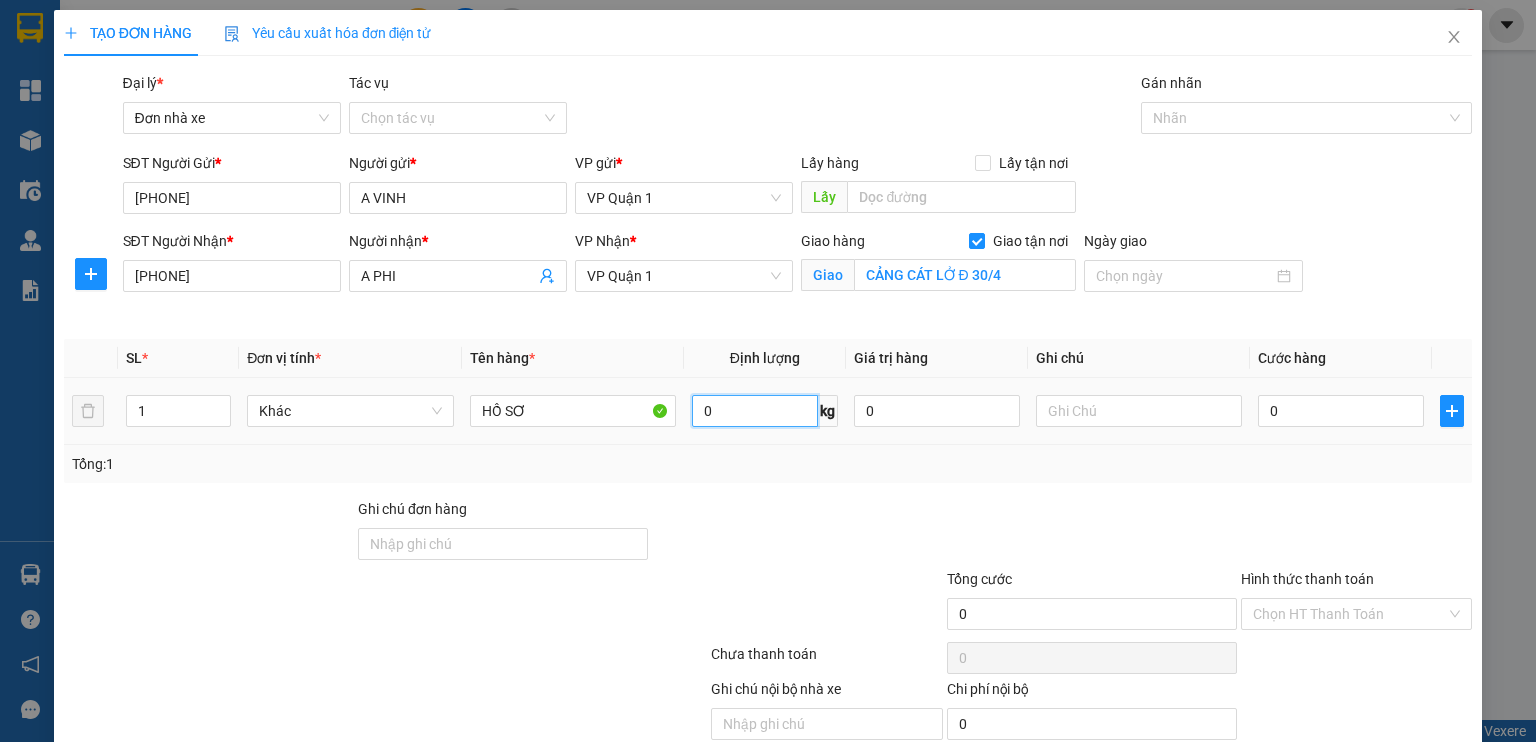 click on "0" at bounding box center (755, 411) 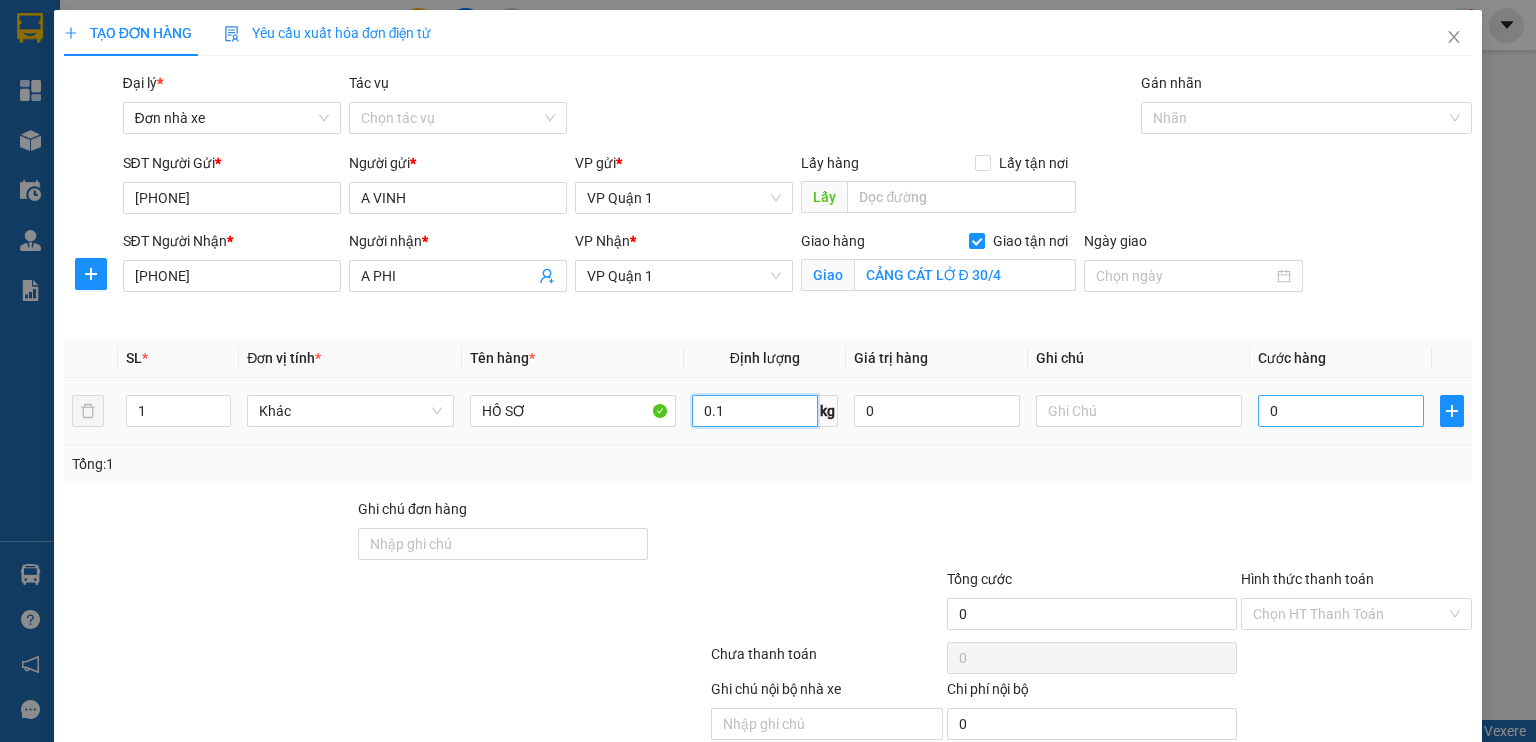 type on "0.1" 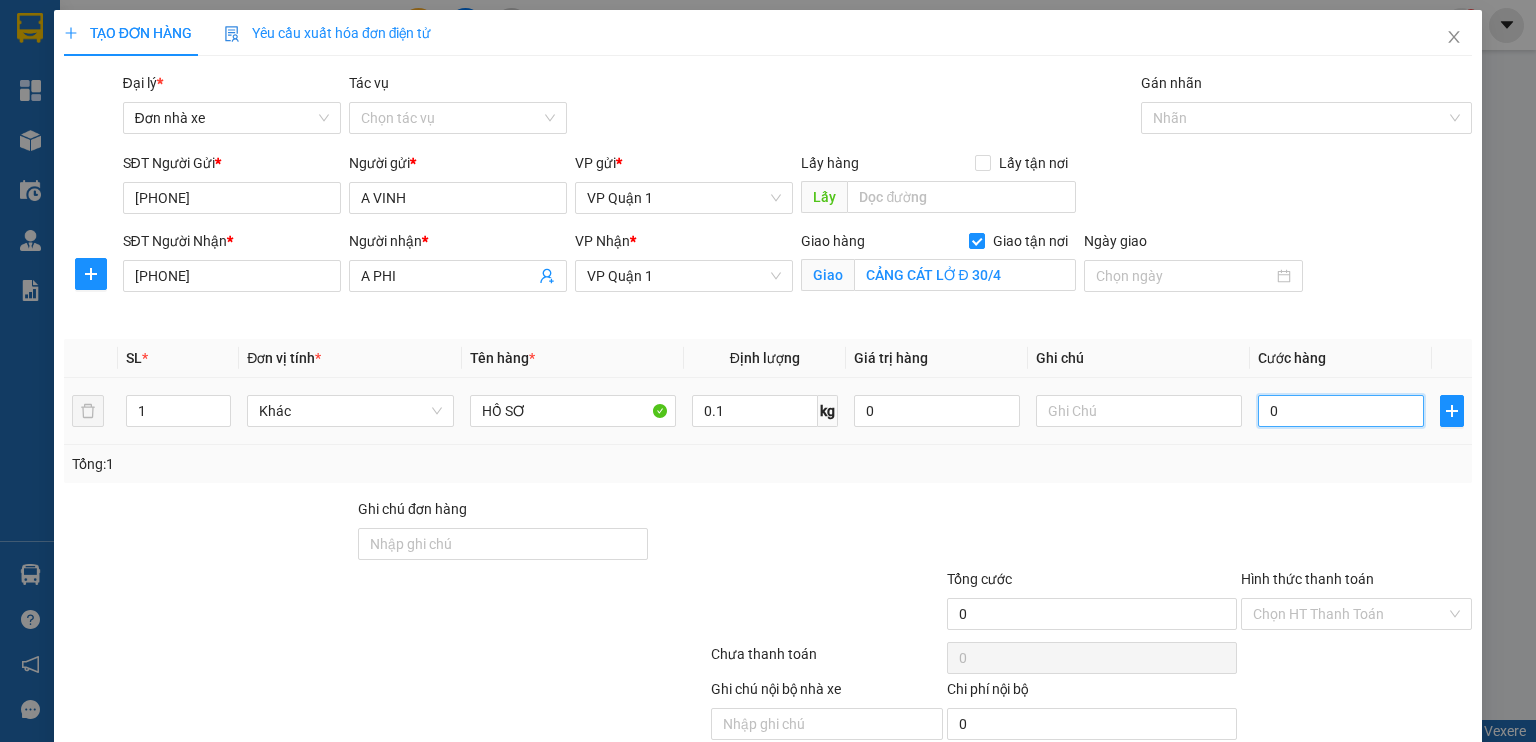 click on "0" at bounding box center [1341, 411] 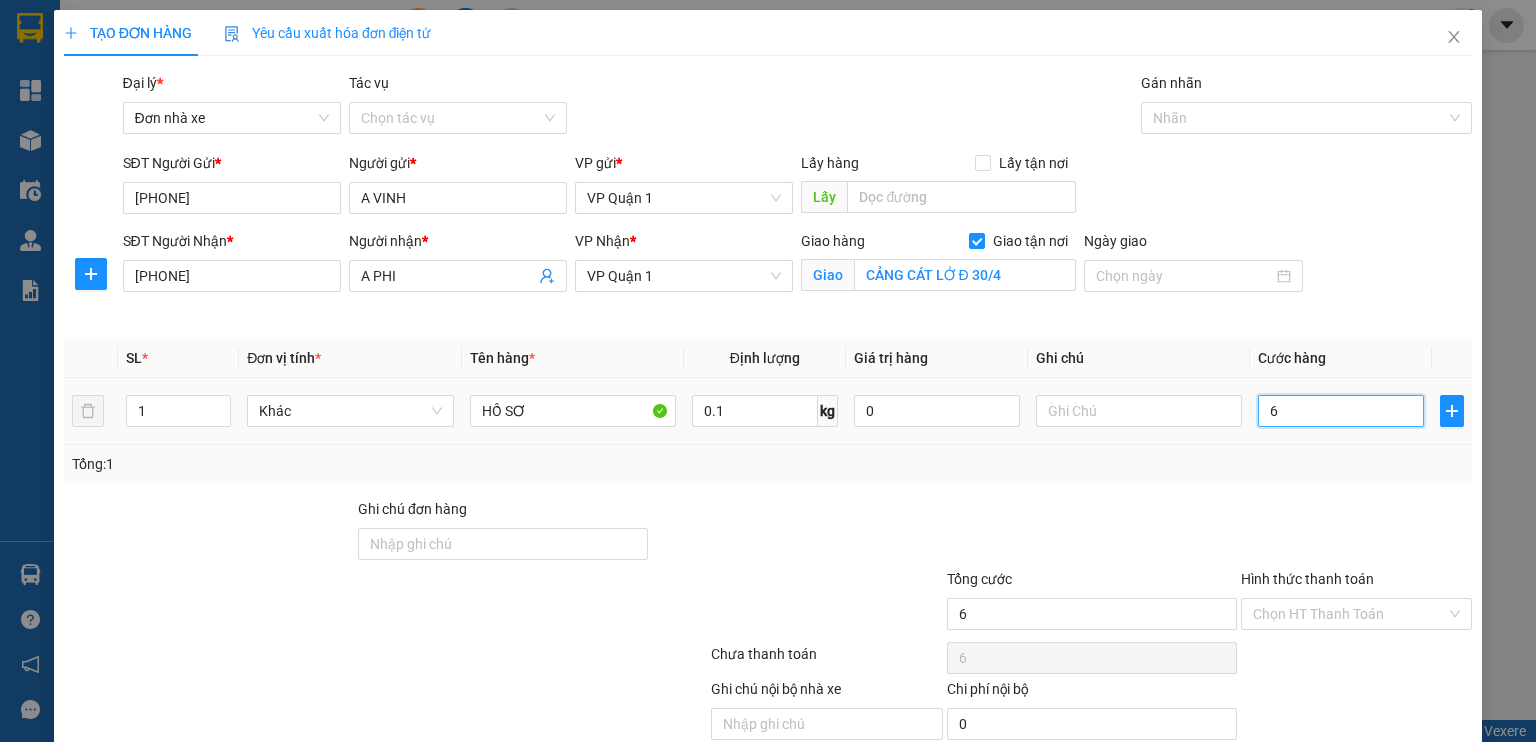 type on "60" 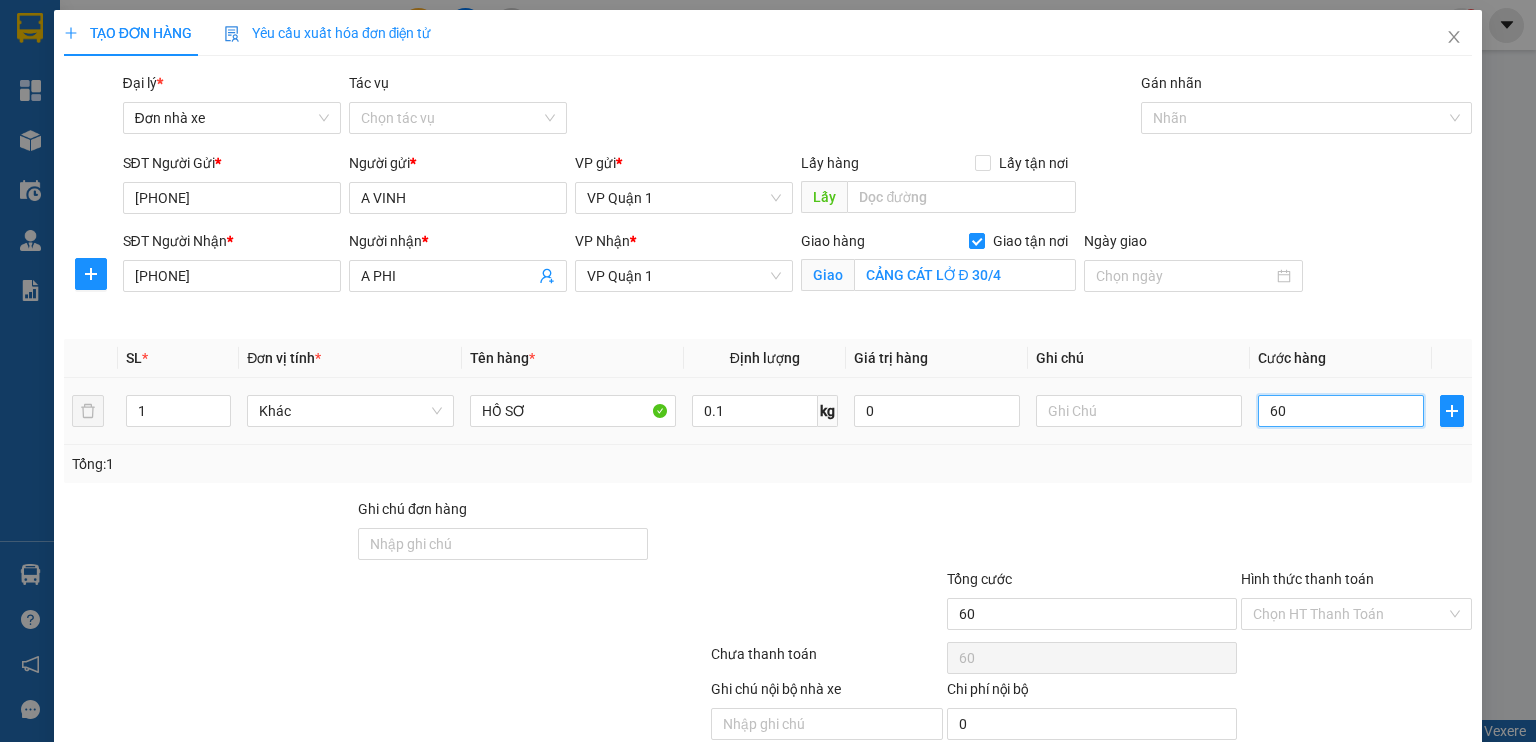 type on "600" 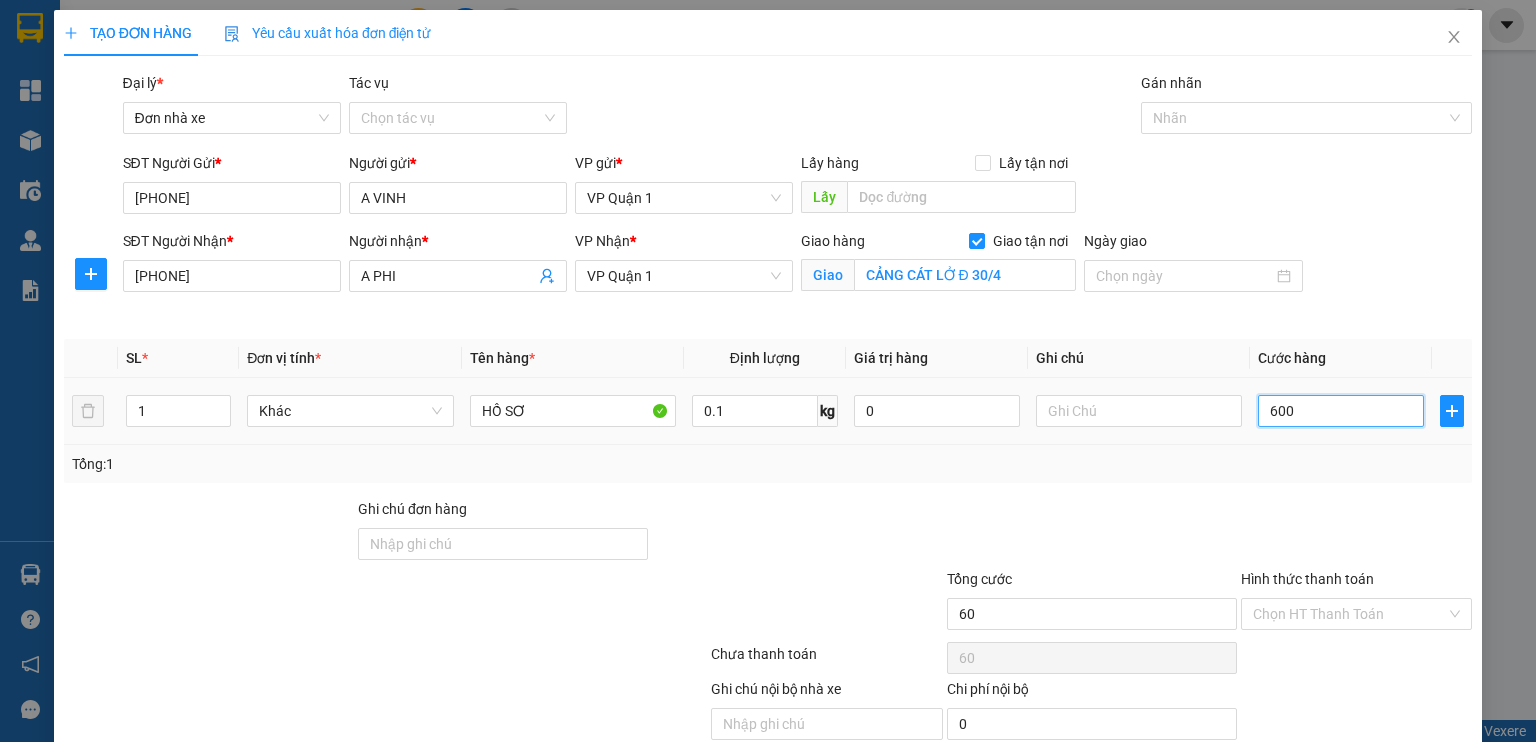type on "600" 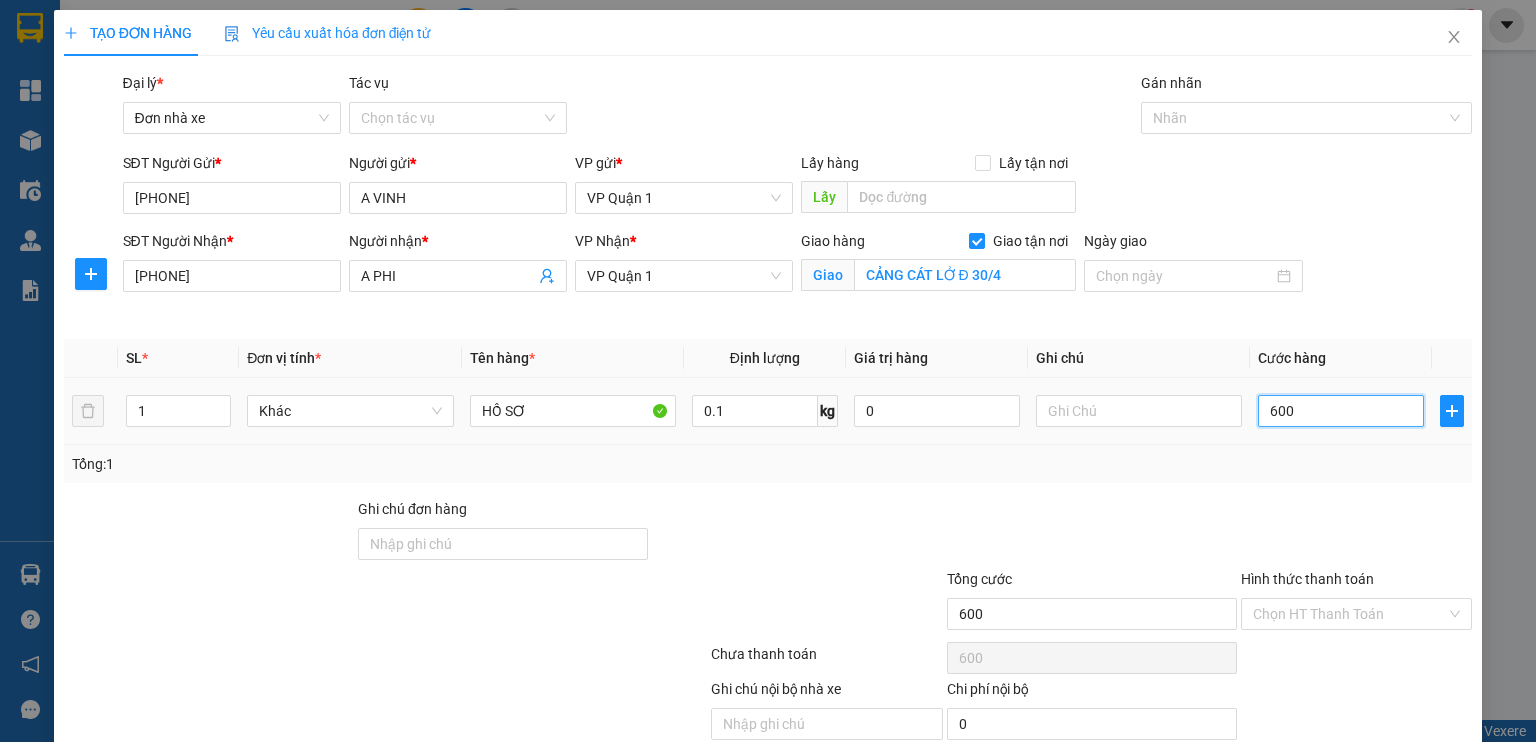 type on "6.000" 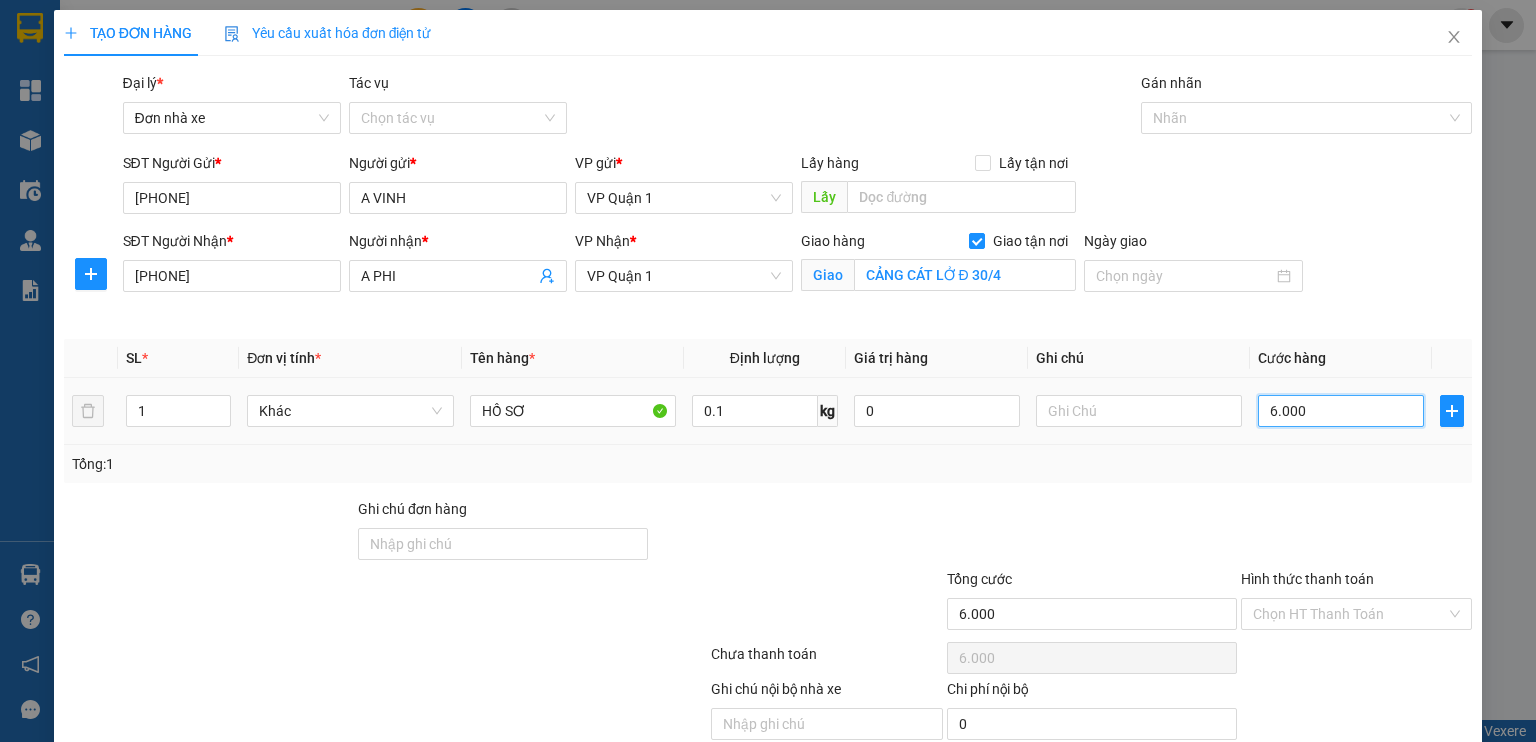 type on "60.000" 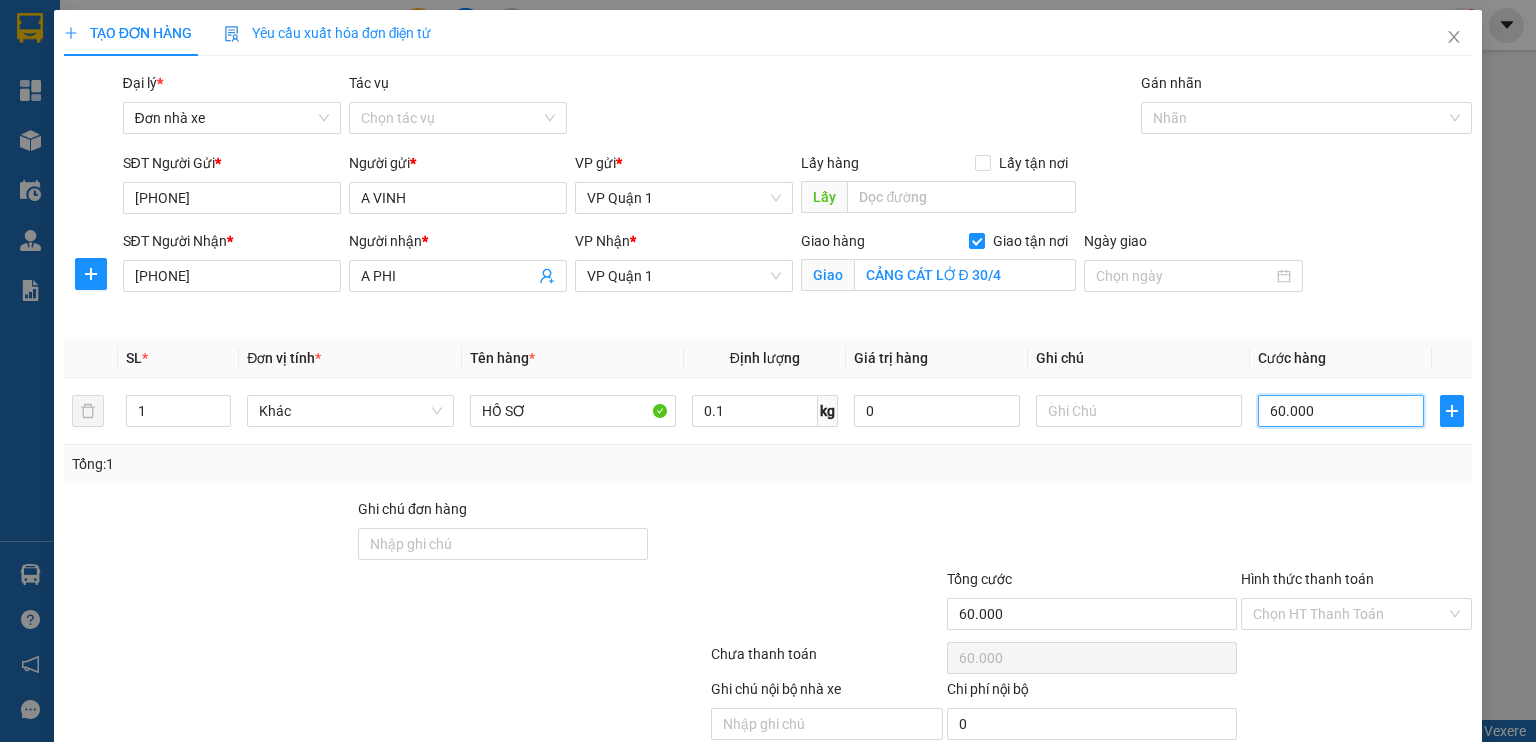 type on "60.000" 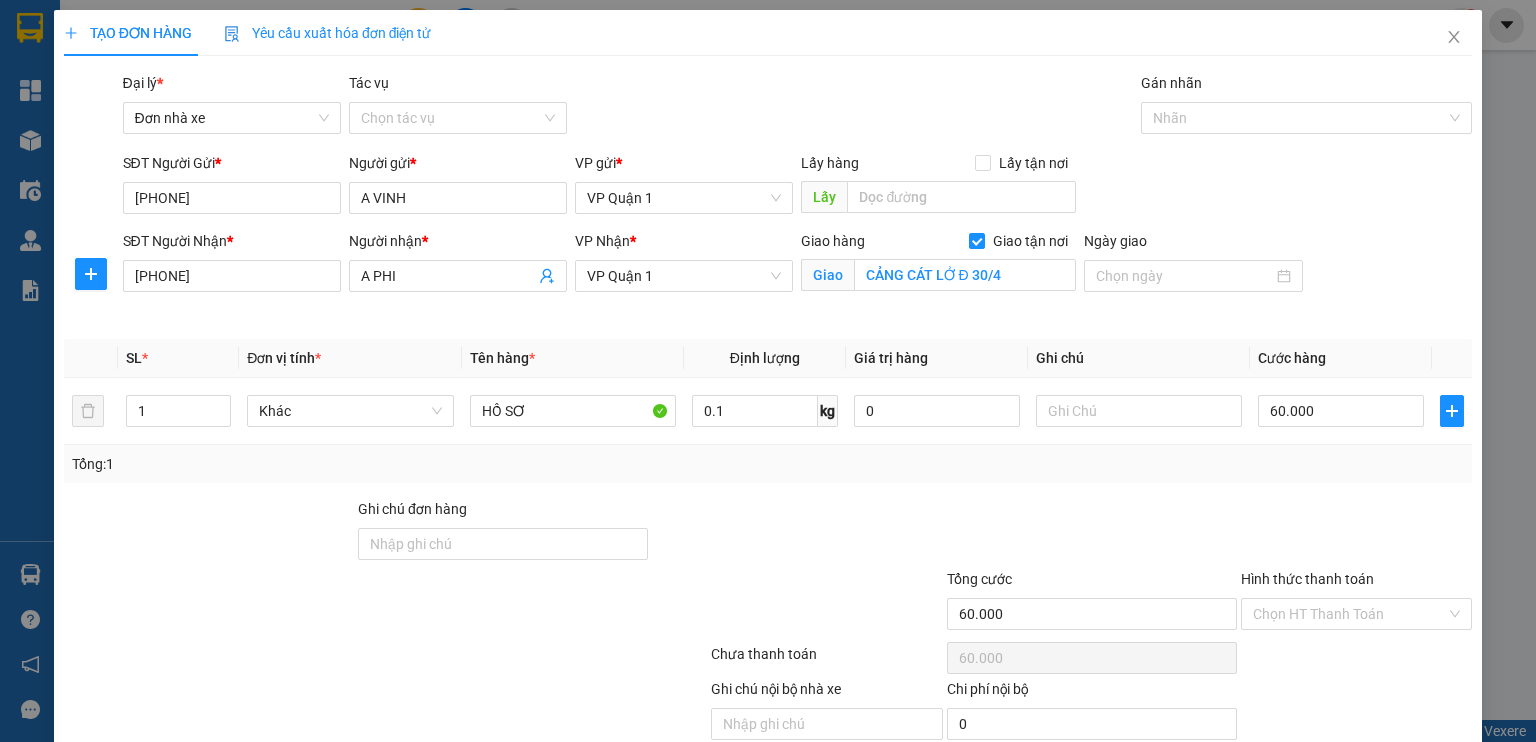 click on "Transit Pickup Surcharge Ids Transit Deliver Surcharge Ids Transit Deliver Surcharge Transit Deliver Surcharge Đại lý  * Đơn nhà xe Tác vụ Chọn tác vụ Gán nhãn   Nhãn [PHONE] Người Gửi  * [PHONE] Người gửi  * A [FIRST] VP gửi  * VP Quận 1 Lấy hàng Lấy tận nơi Lấy SĐT Người Nhận  * [PHONE] Người nhận  * A [FIRST] VP Nhận  * VP Quận 1 Giao hàng Giao tận nơi Giao CẢNG CÁT LỞ Đ 30/4 Ngày giao SL  * Đơn vị tính  * Tên hàng  * Định lượng Giá trị hàng Ghi chú Cước hàng                   1 Khác HỒ SƠ 0.1 kg 0 60.000 Tổng:  1 Ghi chú đơn hàng Tổng cước 60.000 Hình thức thanh toán Chọn HT Thanh Toán Số tiền thu trước   Chọn loại cước 0 Chưa thanh toán 60.000 Chọn HT Thanh Toán Ghi chú nội bộ nhà xe Chi phí nội bộ 0 Lưu nháp Xóa Thông tin Lưu Lưu và In Địa chỉ giao hàng trung chuyển" at bounding box center (768, 429) 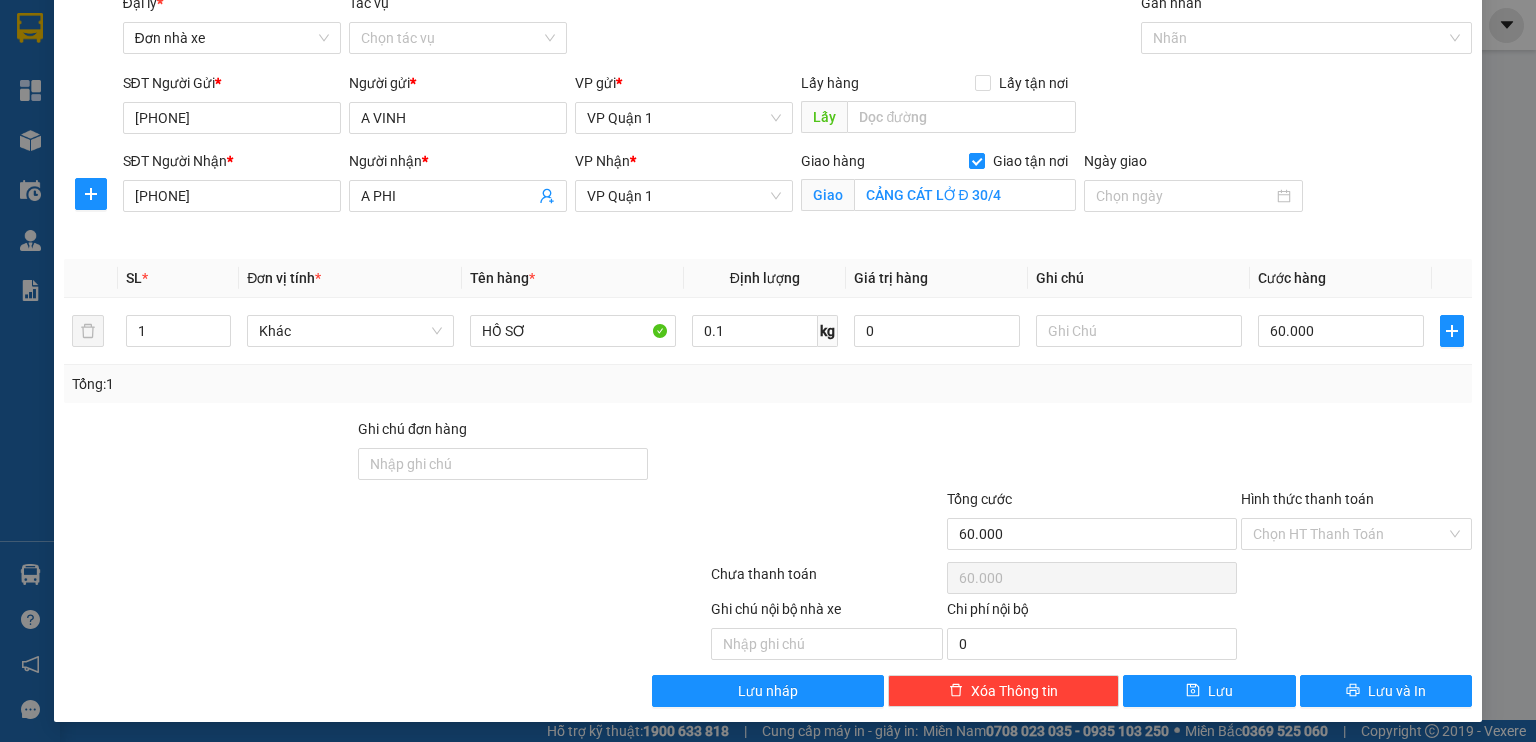 scroll, scrollTop: 81, scrollLeft: 0, axis: vertical 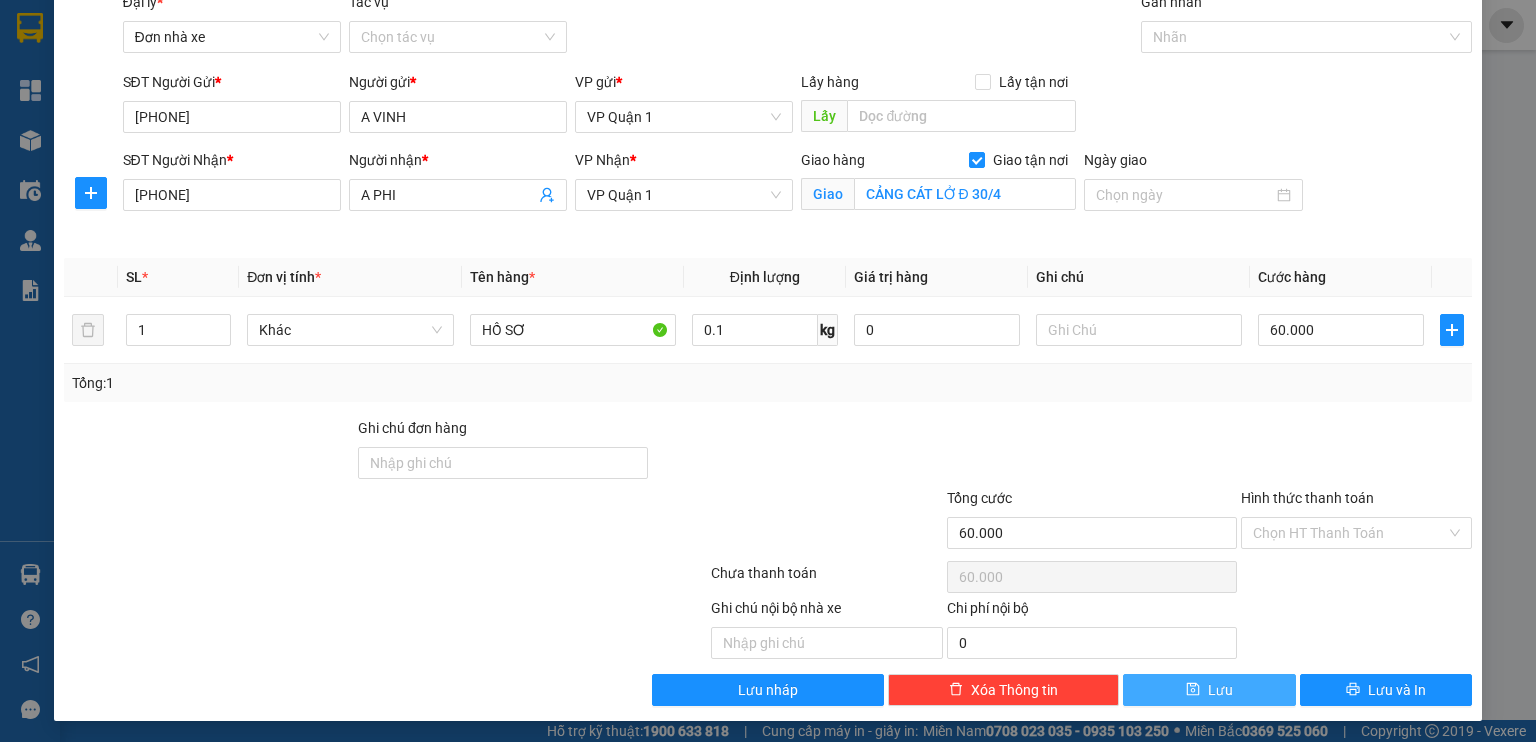 click on "Lưu" at bounding box center [1220, 690] 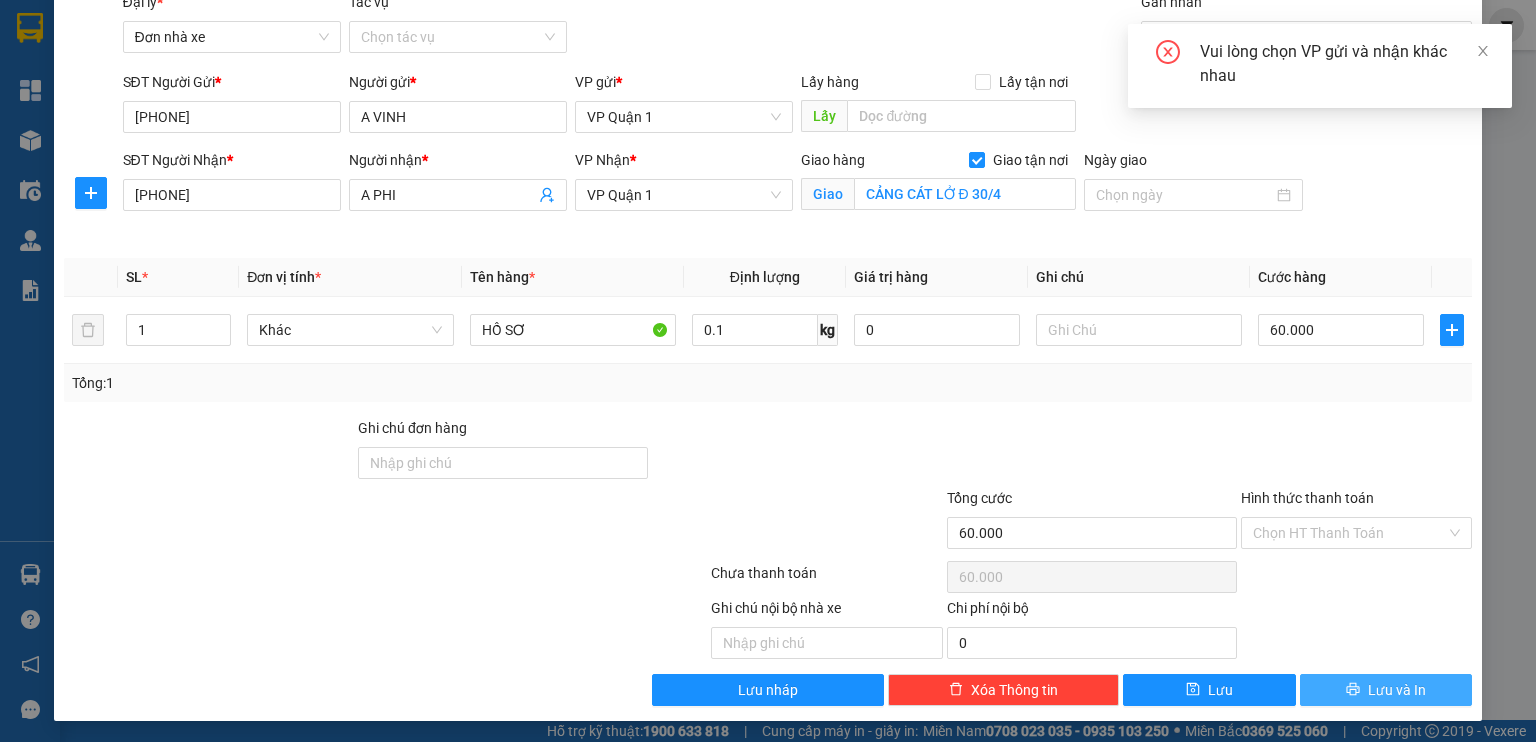 click on "Lưu và In" at bounding box center (1386, 690) 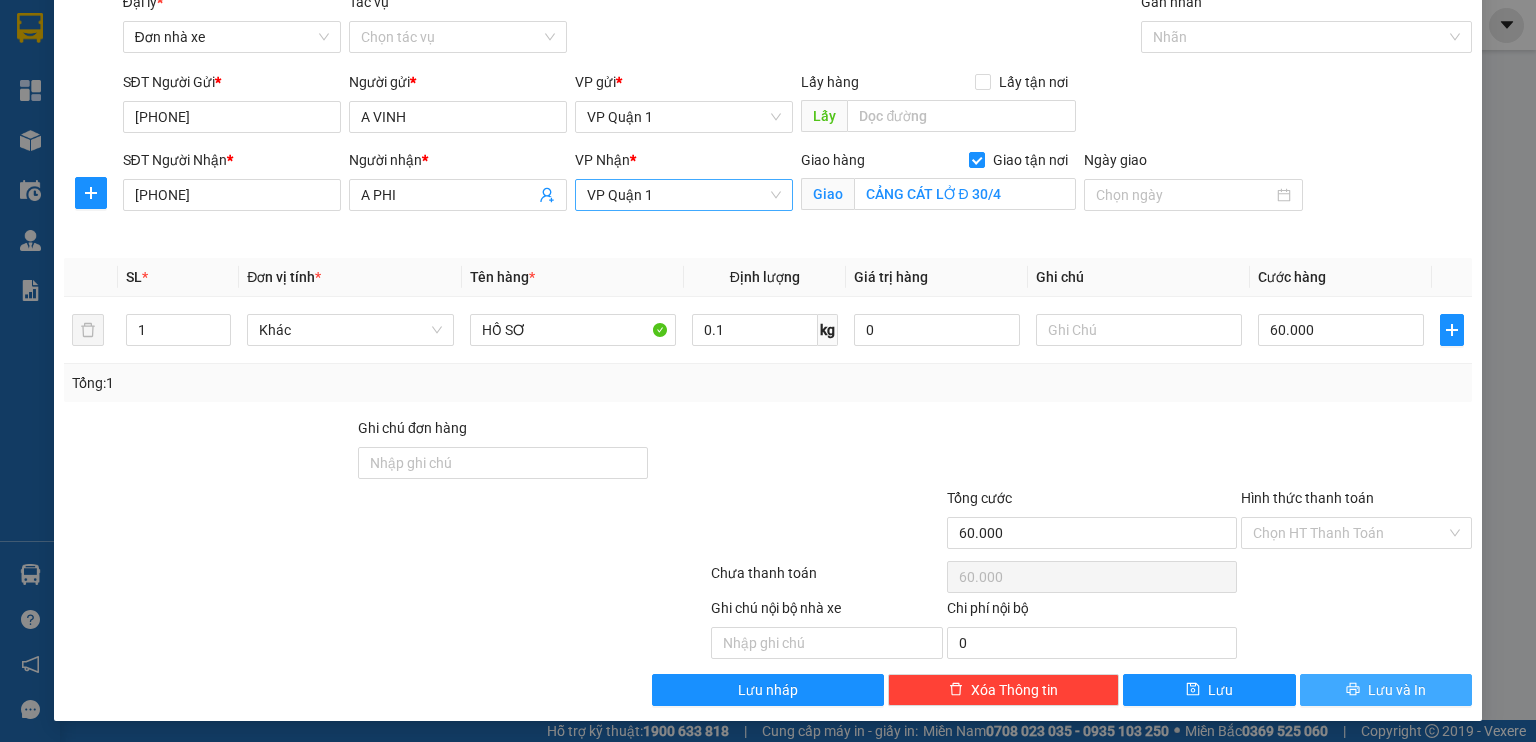 click on "VP Quận 1" at bounding box center [684, 195] 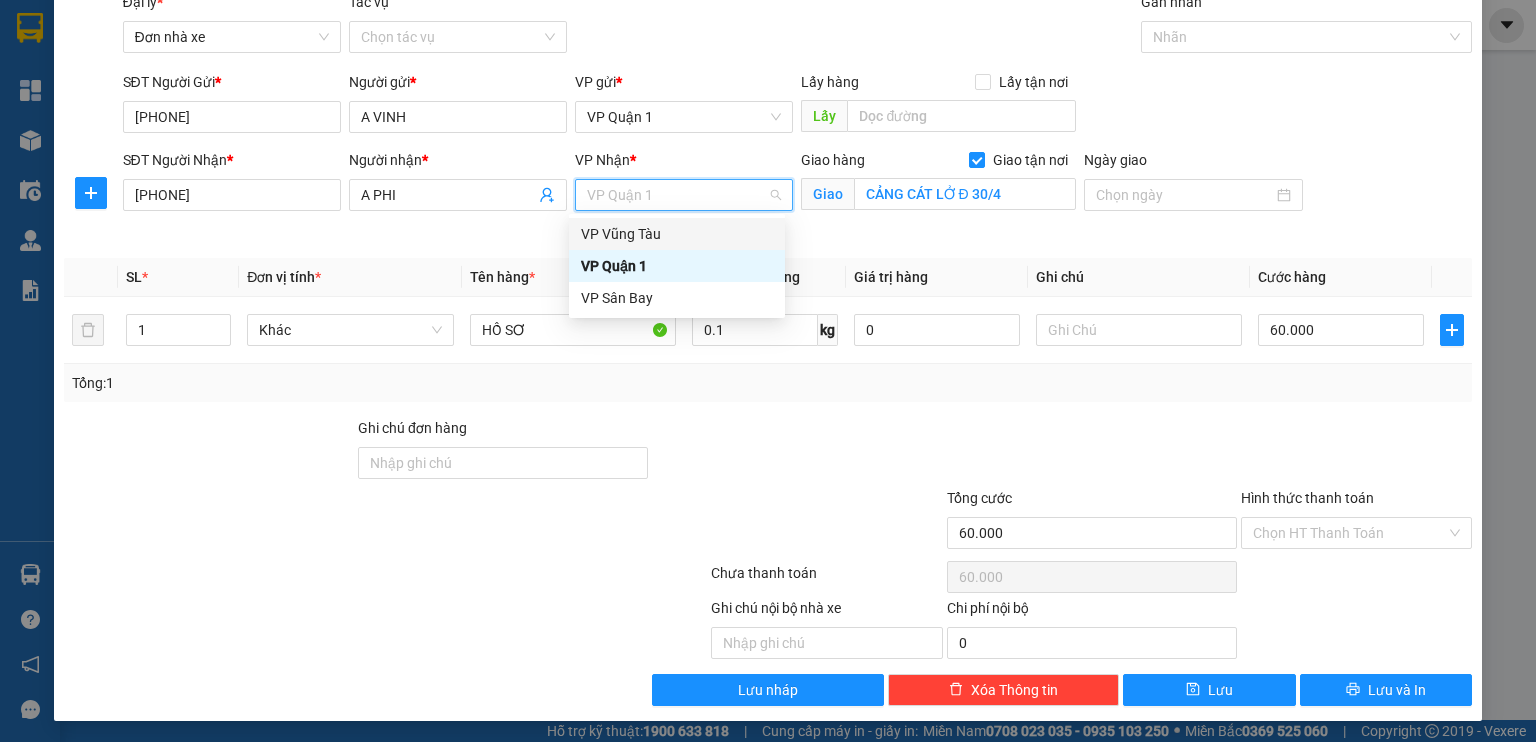 click on "VP Vũng Tàu" at bounding box center [677, 234] 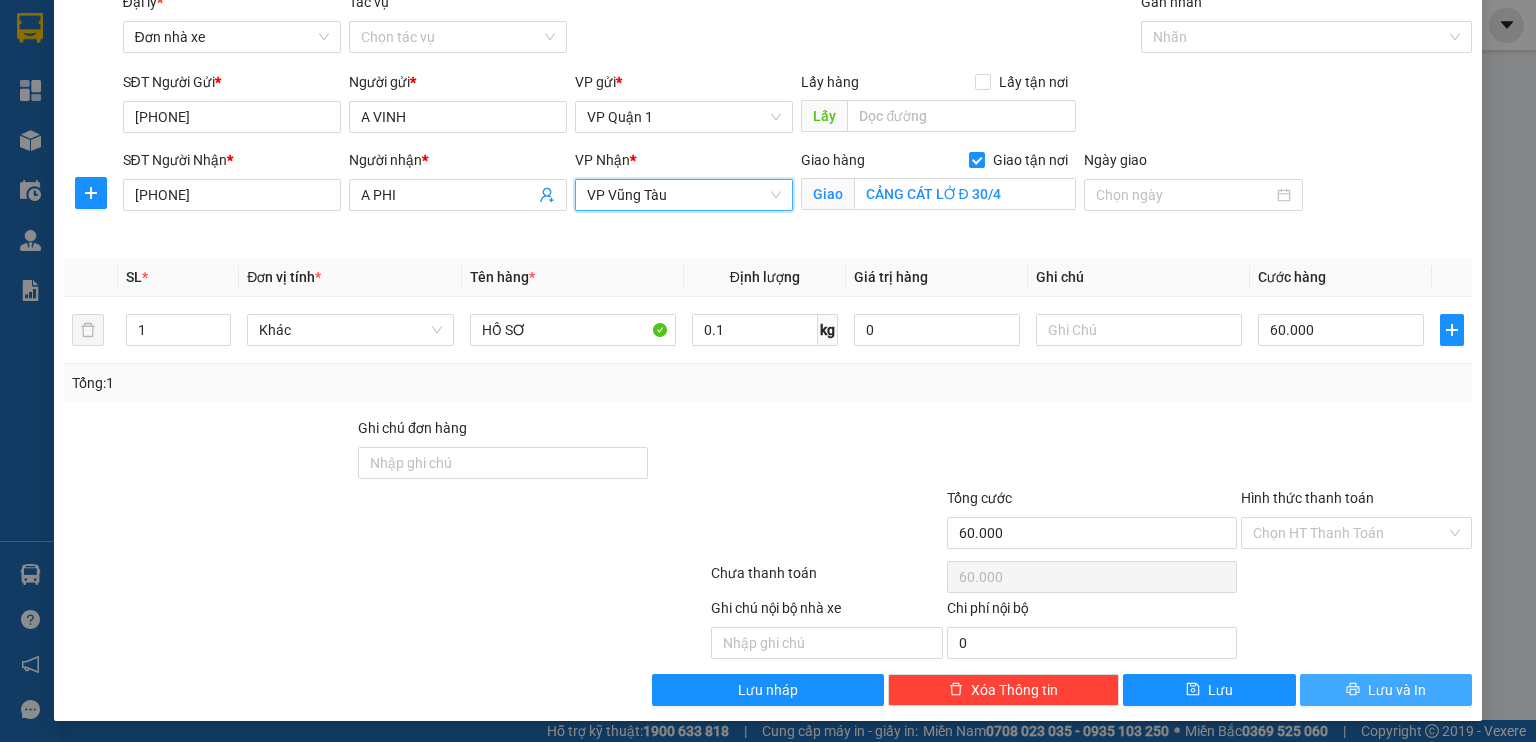 click on "Lưu và In" at bounding box center [1397, 690] 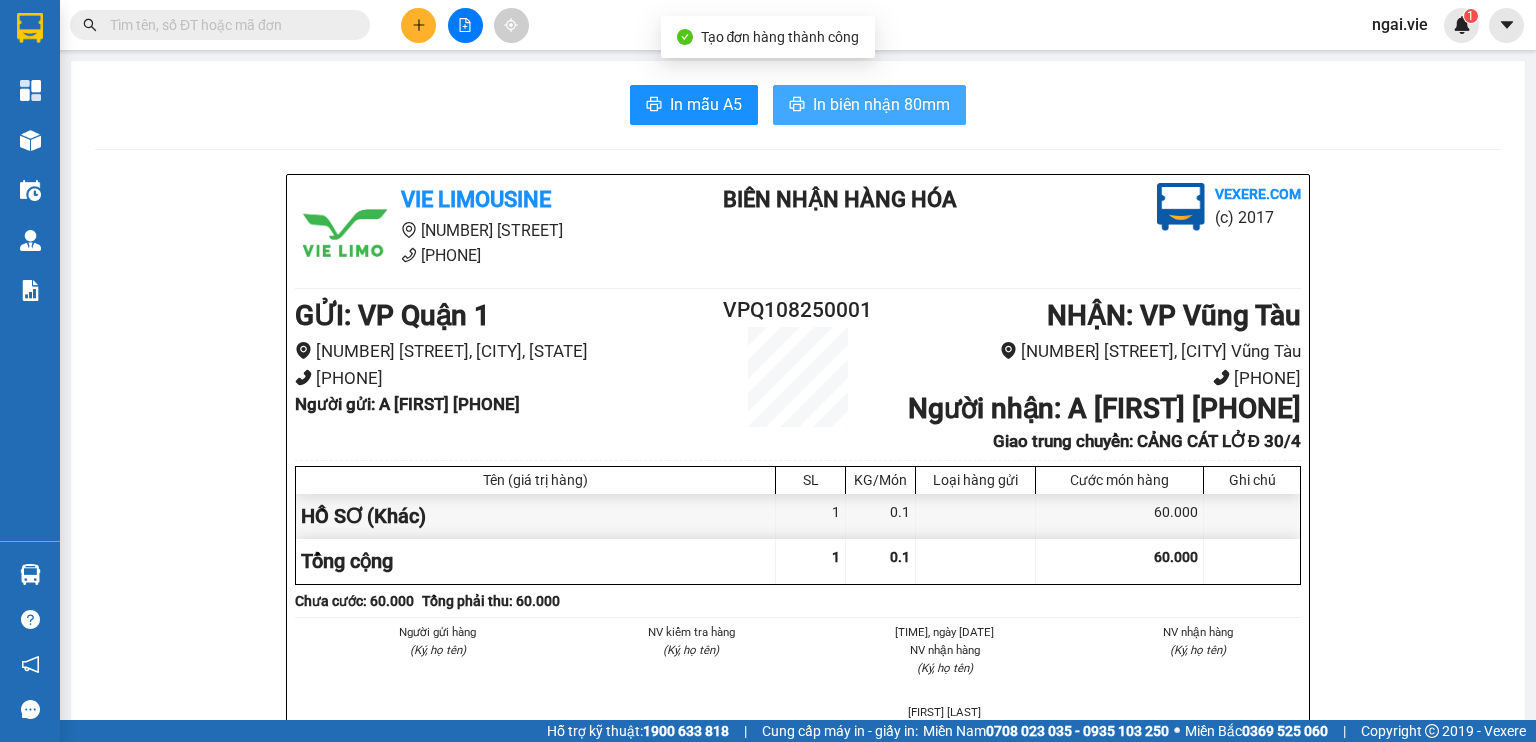 click on "In biên nhận 80mm" at bounding box center (881, 104) 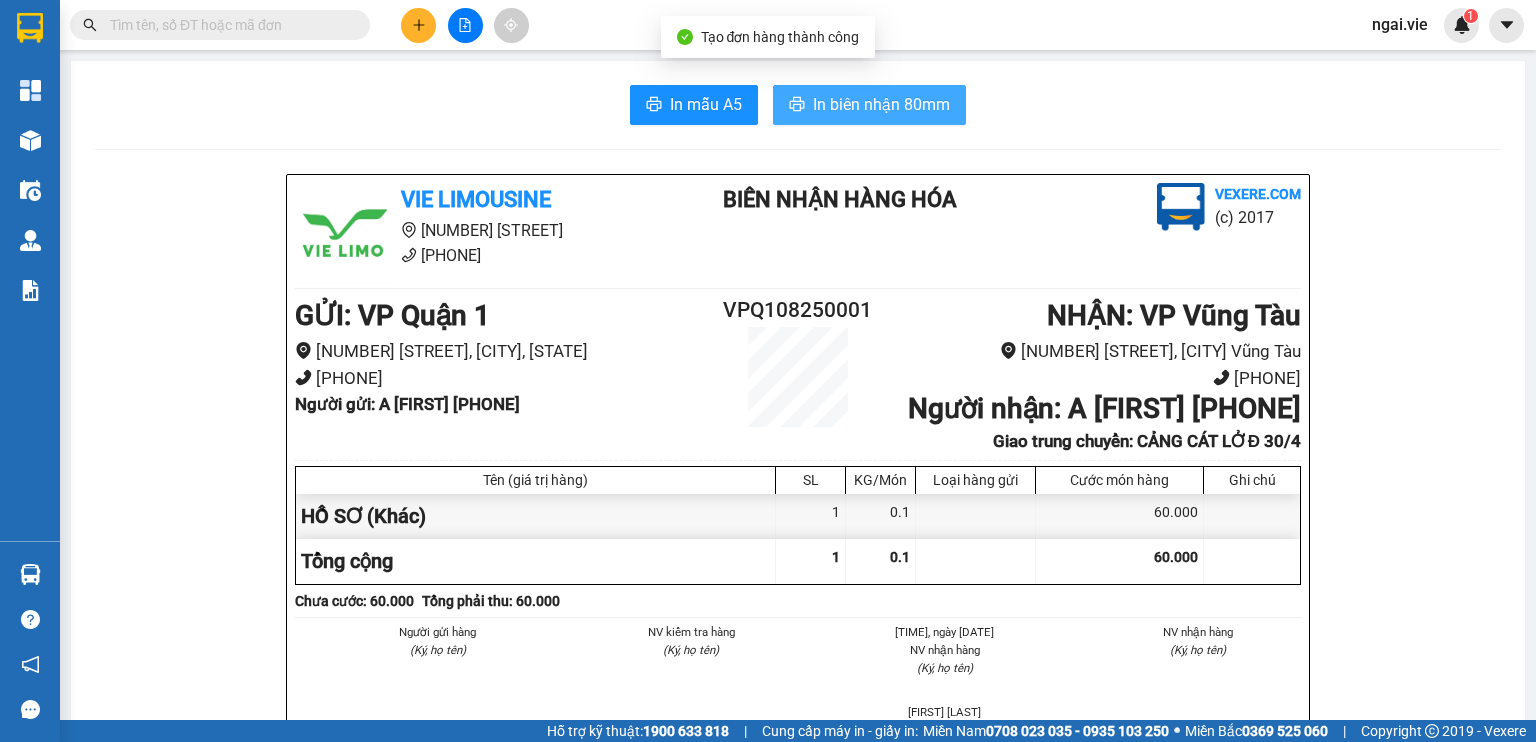 scroll, scrollTop: 0, scrollLeft: 0, axis: both 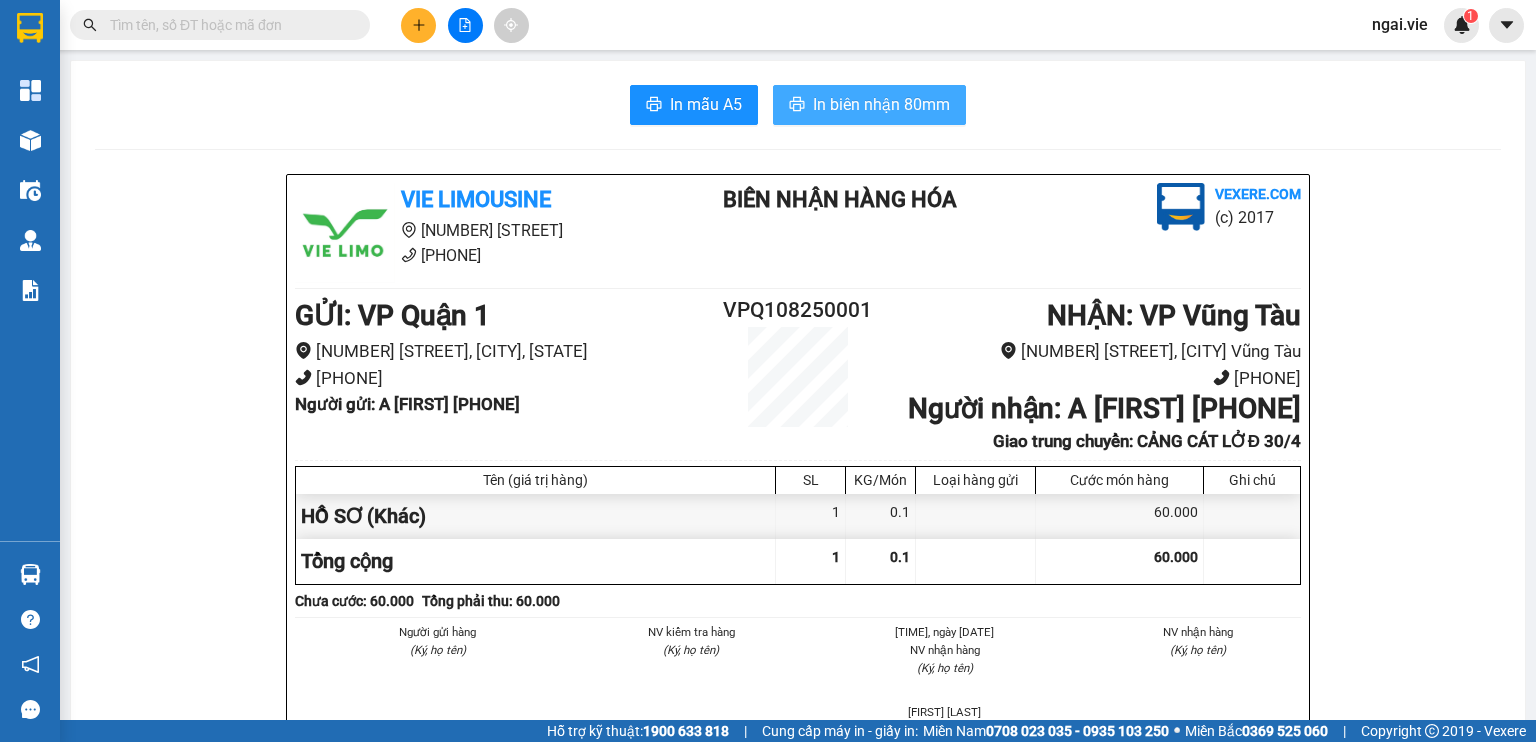 click on "In biên nhận 80mm" at bounding box center [881, 104] 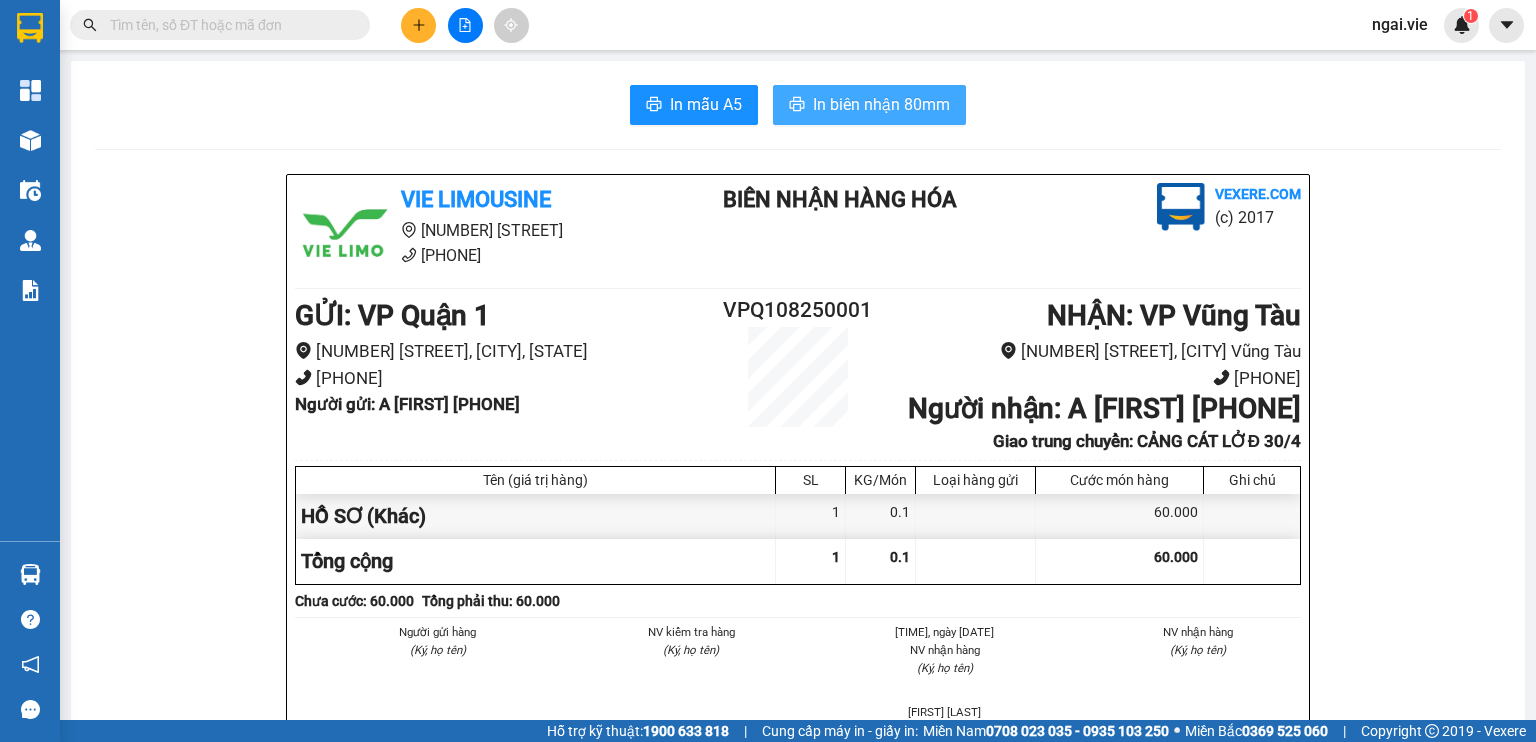 scroll, scrollTop: 0, scrollLeft: 0, axis: both 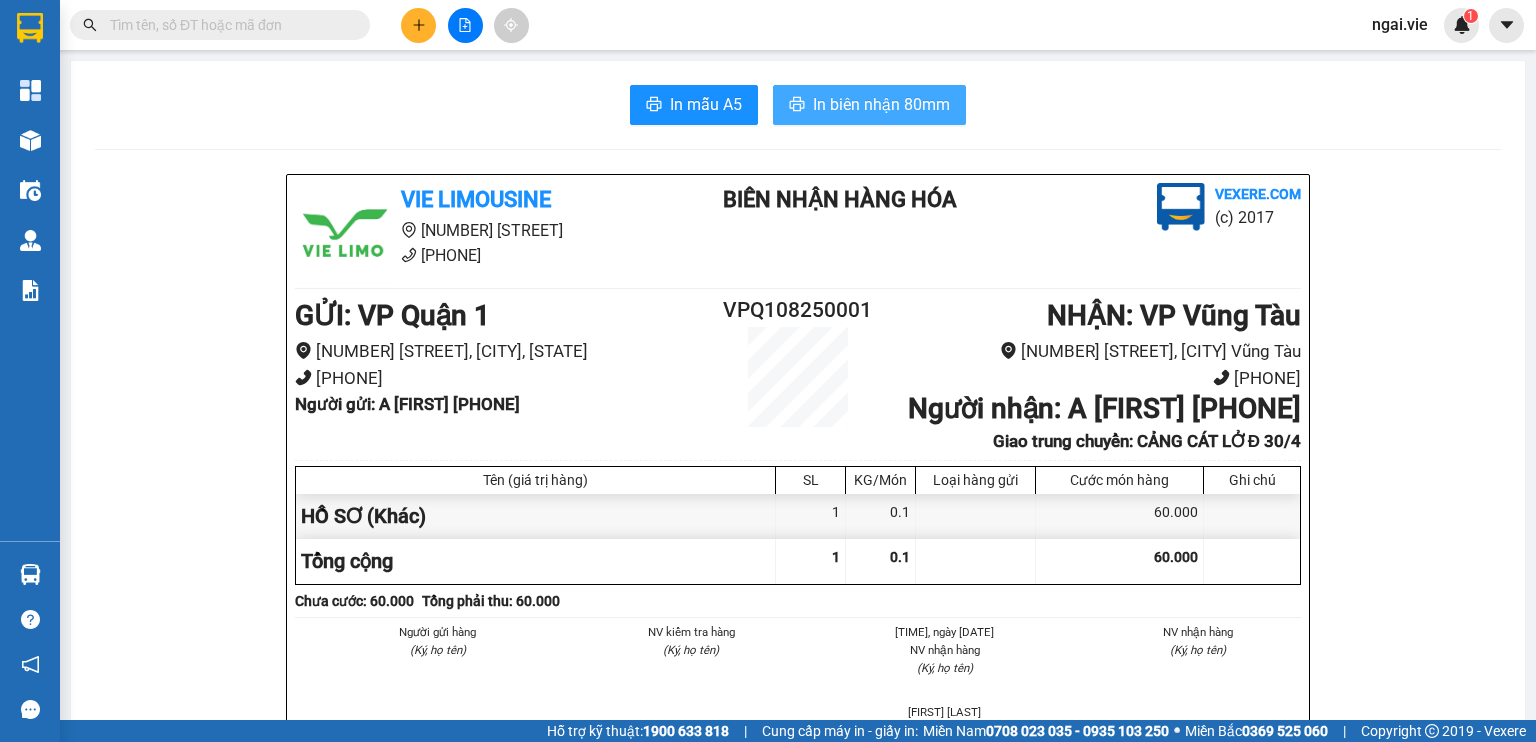 click on "In biên nhận 80mm" at bounding box center [881, 104] 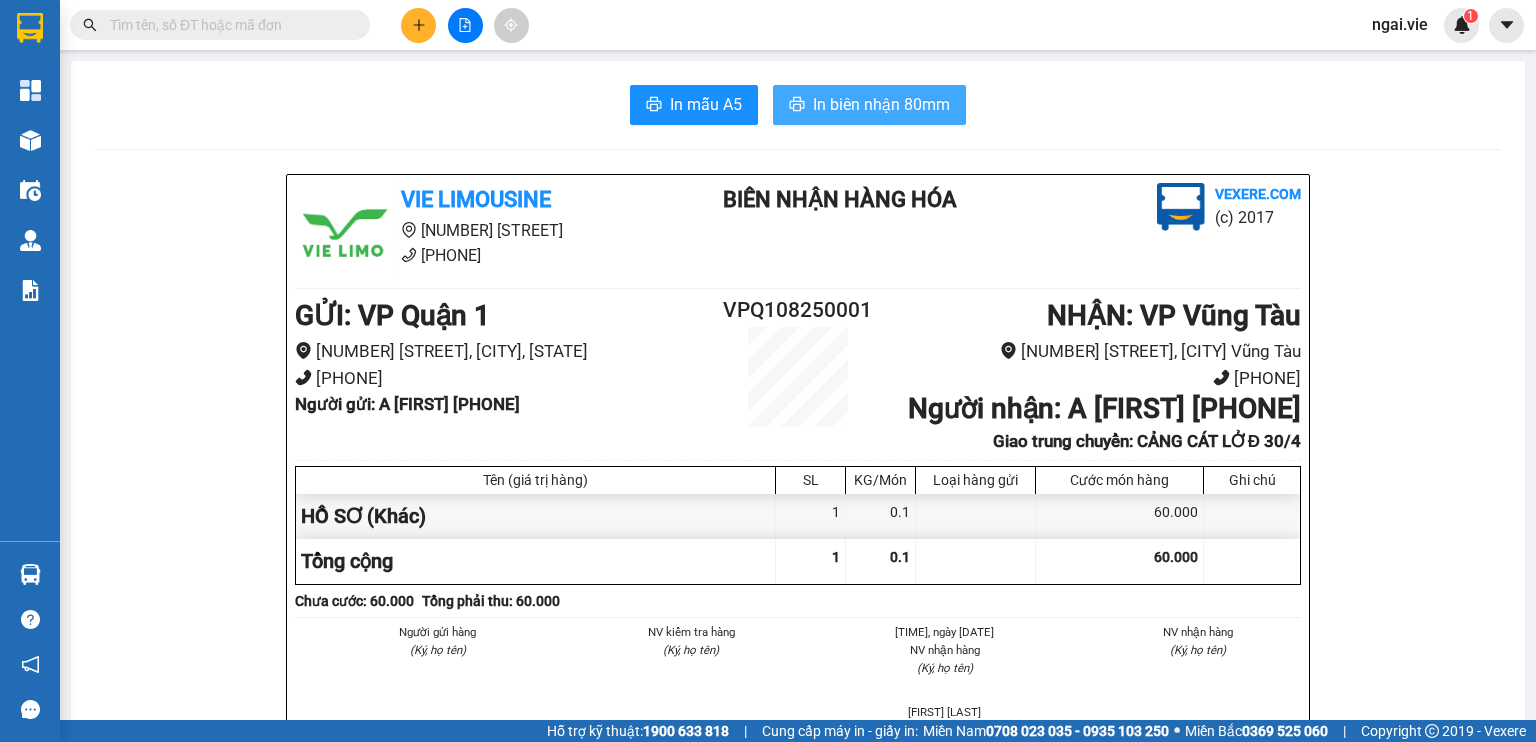 scroll, scrollTop: 0, scrollLeft: 0, axis: both 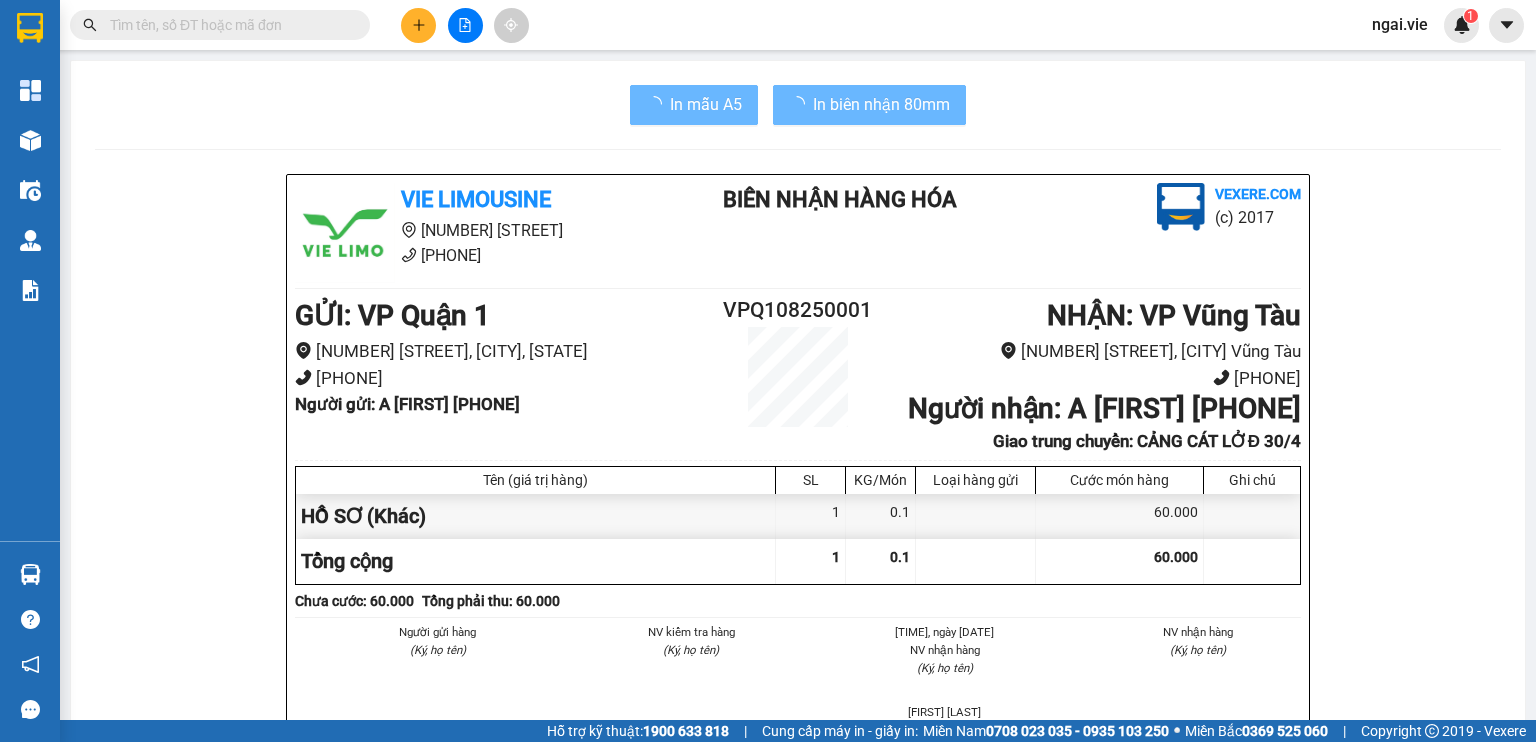 click on "In mẫu A5
In biên nhận 80mm Vie Limousine   [NUMBER] [STREET], [CITY], [STATE]   [PHONE] Biên nhận hàng hóa Vexere.com (c) 2017 GỬI :   VP[CITY]   [NUMBER] [STREET], [CITY], [STATE]   [PHONE] Người gửi :   A [FIRST] [PHONE] VPQ108250001 NHẬN :   VP Vũng Tàu   [NUMBER] [STREET], [CITY] Vũng Tàu   [PHONE] Người nhận :   A [FIRST] [PHONE] Giao trung chuyển: CẢNG CÁT LỞ Đ 30/4 Tên (giá trị hàng) SL KG/Món Loại hàng gửi Cước món hàng Ghi chú HỒ SƠ (Khác) 1 0.1 60.000 Tổng cộng 1 0.1 60.000 Loading...Chưa cước : 60.000 Tổng phải thu: 60.000 Người gửi hàng (Ký, họ tên) NV kiểm tra hàng (Ký, họ tên) [TIME], ngày [DATE] NV nhận hàng (Ký, họ tên) [FIRST] [LAST] NV nhận hàng (Ký, họ tên) Quy định nhận/gửi hàng : Vie Limousine VP VP Quận 1   [NUMBER] [STREET], [CITY], [STATE]   [PHONE] VP VP Vũng Tàu   [NUMBER] [STREET], [CITY] Vũng Tàu   [PHONE] Biên nhận hàng hóa     :" at bounding box center (798, 885) 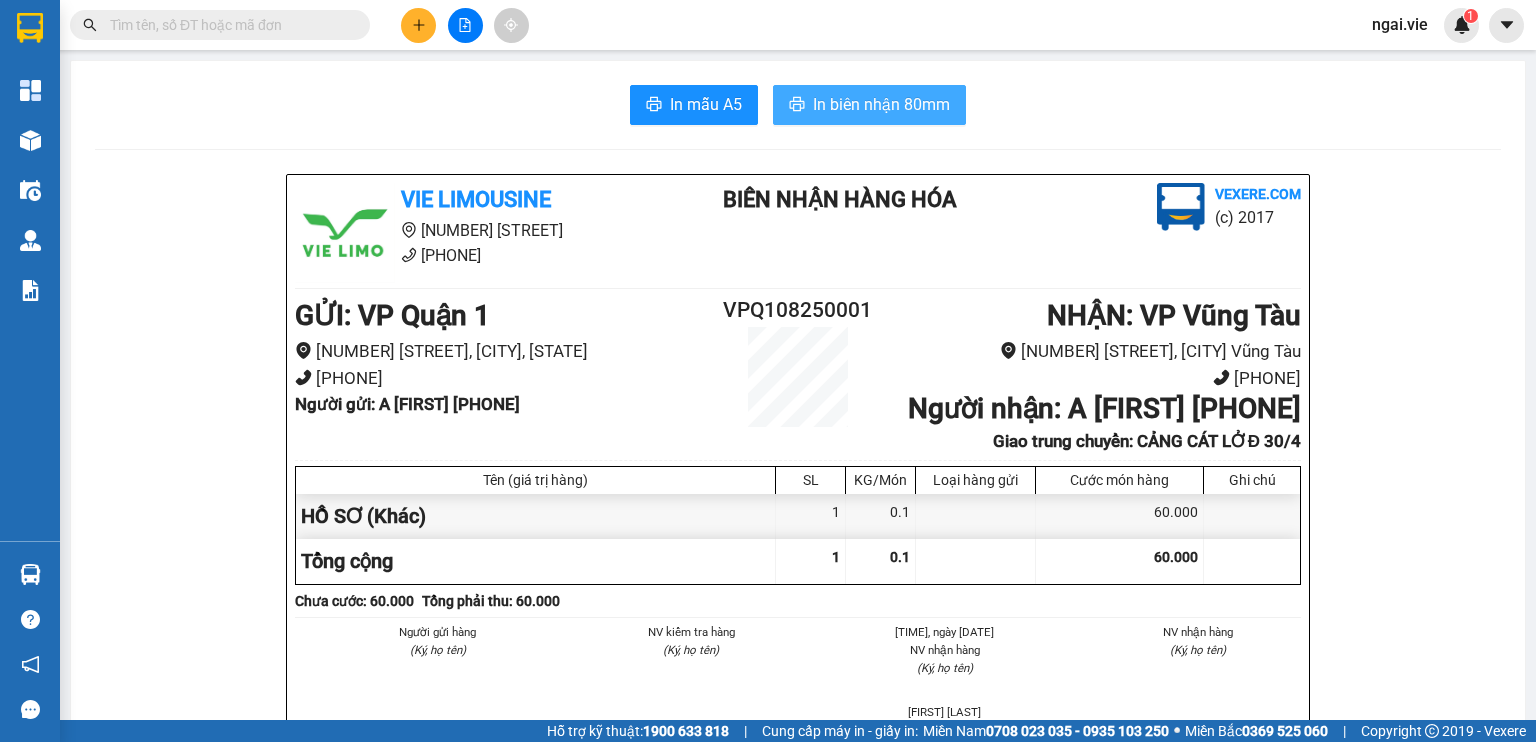 click on "In biên nhận 80mm" at bounding box center [881, 104] 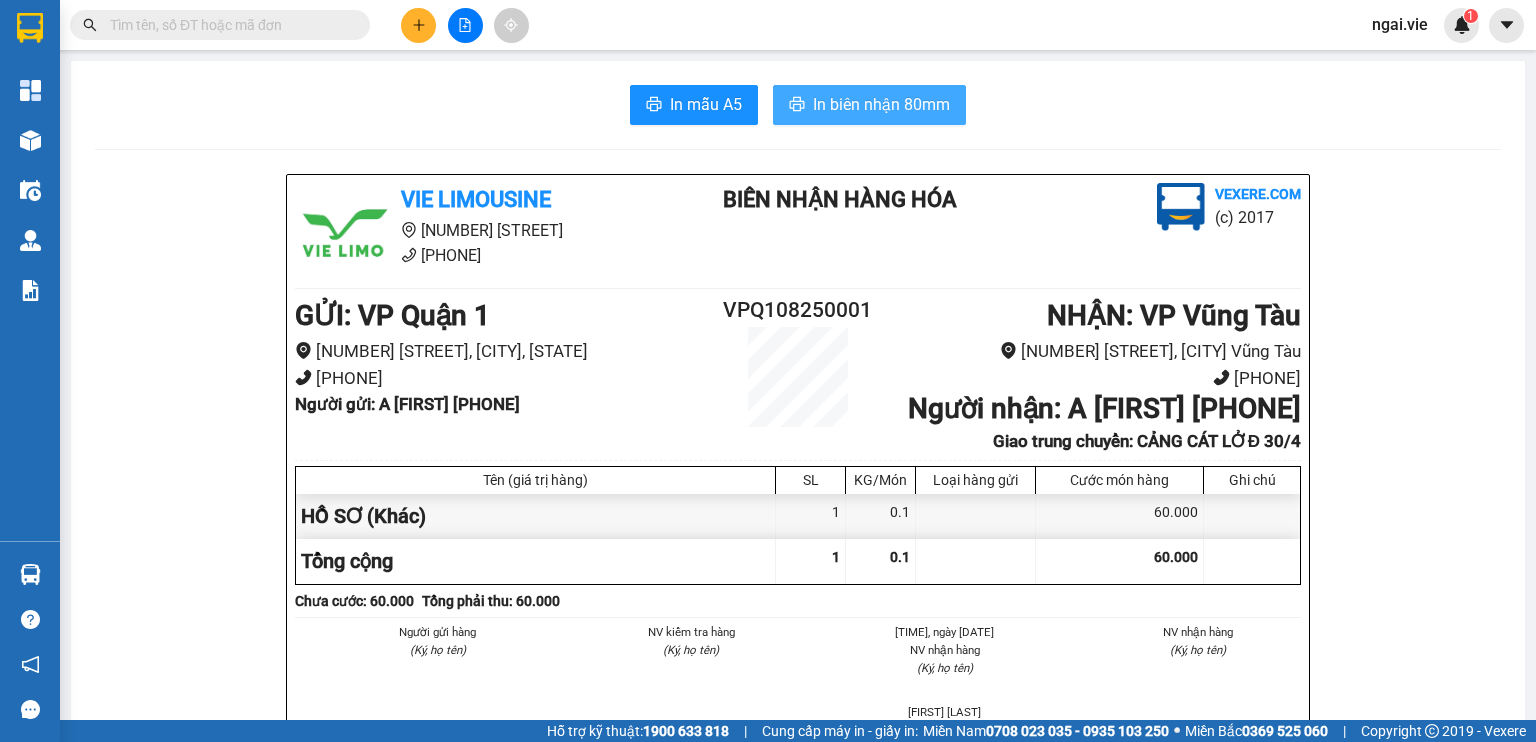 scroll, scrollTop: 0, scrollLeft: 0, axis: both 